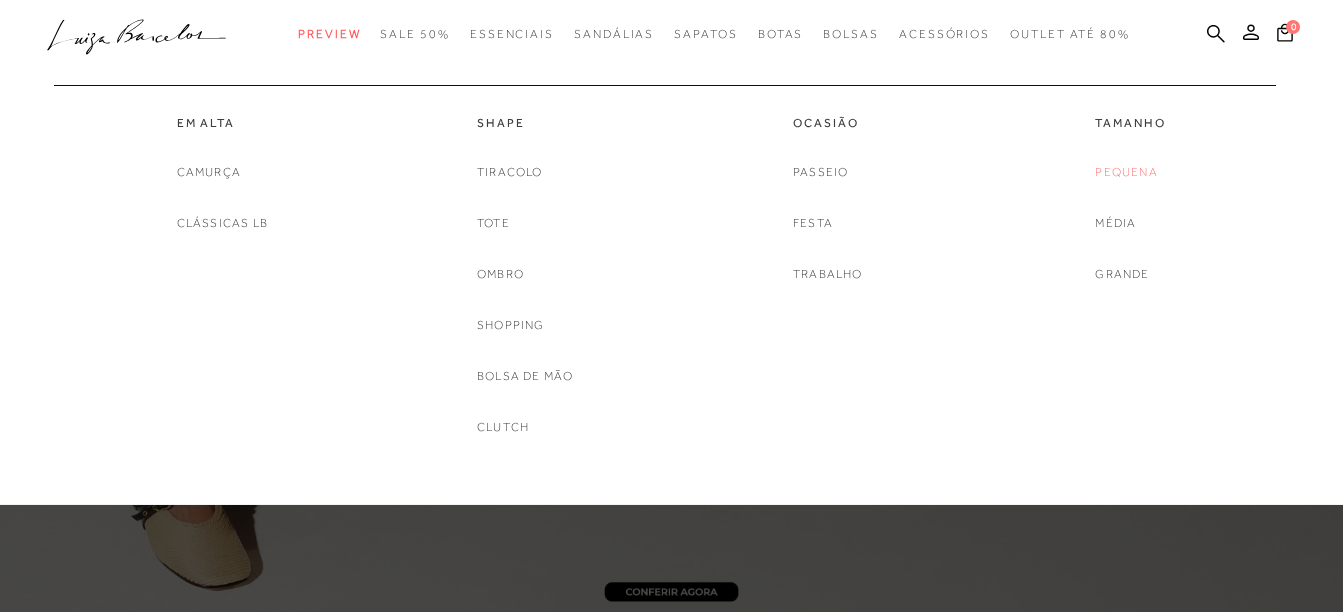 scroll, scrollTop: 0, scrollLeft: 0, axis: both 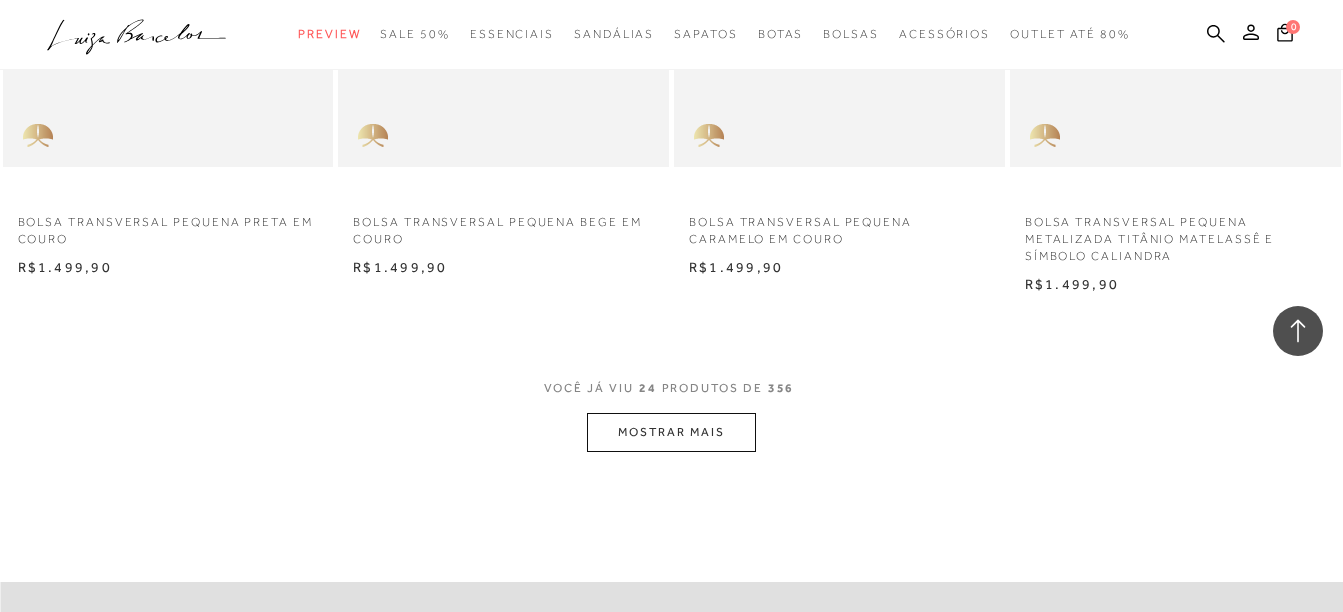 click on "MOSTRAR MAIS" at bounding box center (671, 432) 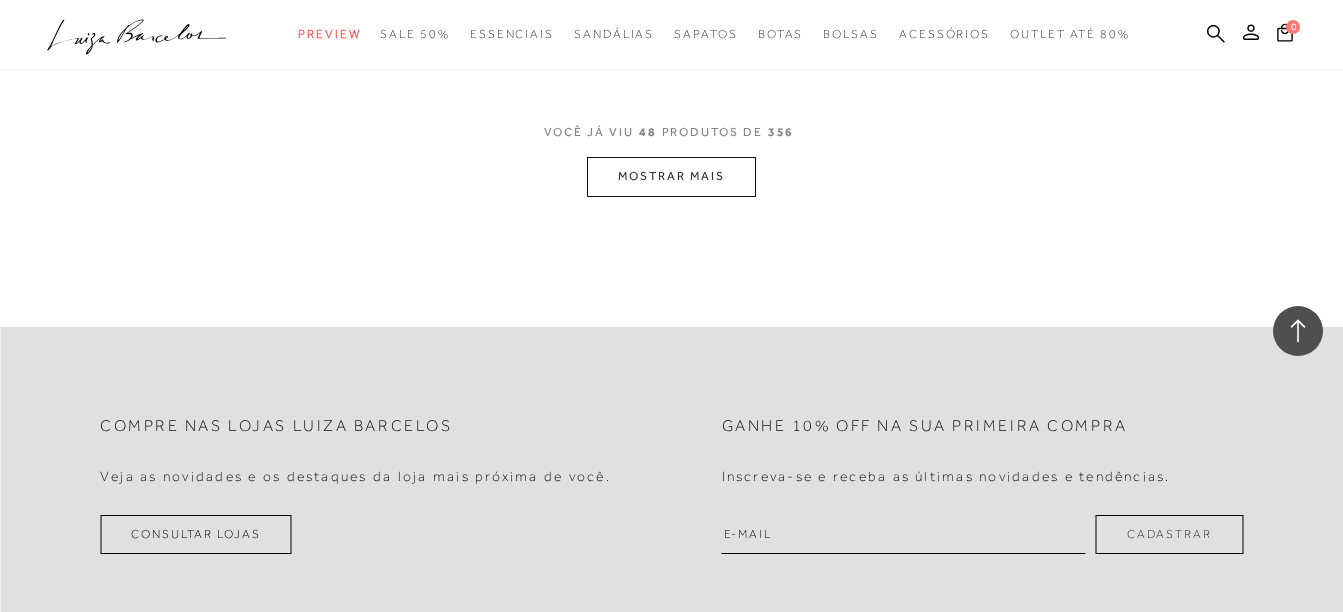 scroll, scrollTop: 7700, scrollLeft: 0, axis: vertical 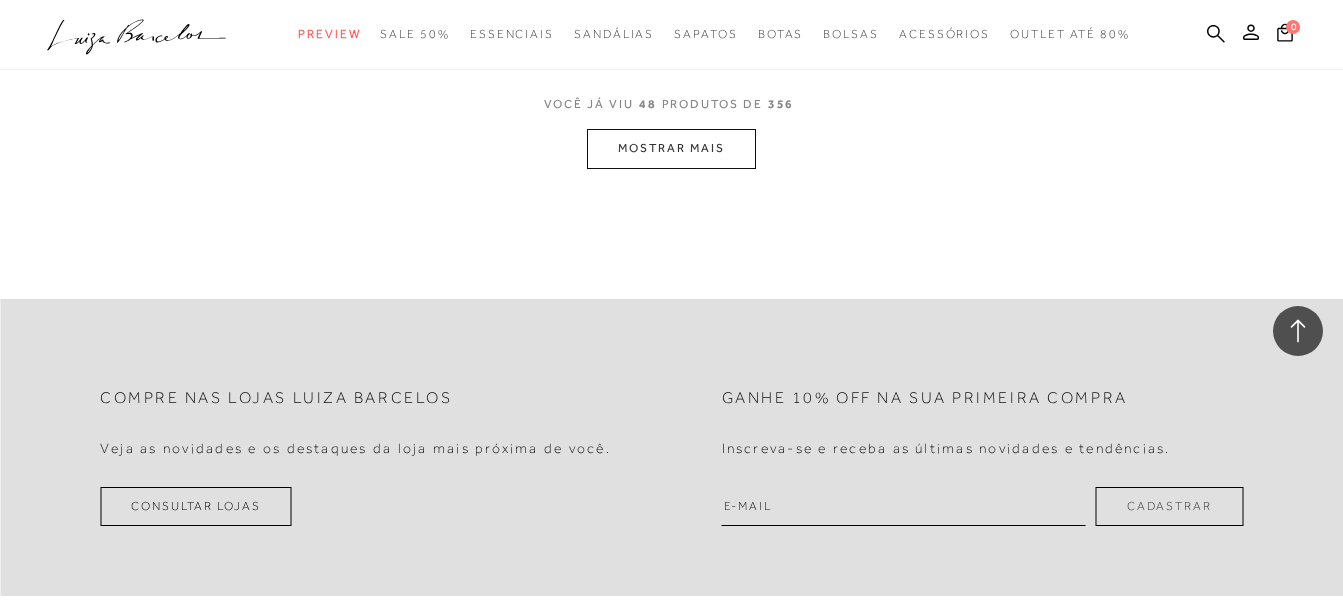 click on "MOSTRAR MAIS" at bounding box center (671, 148) 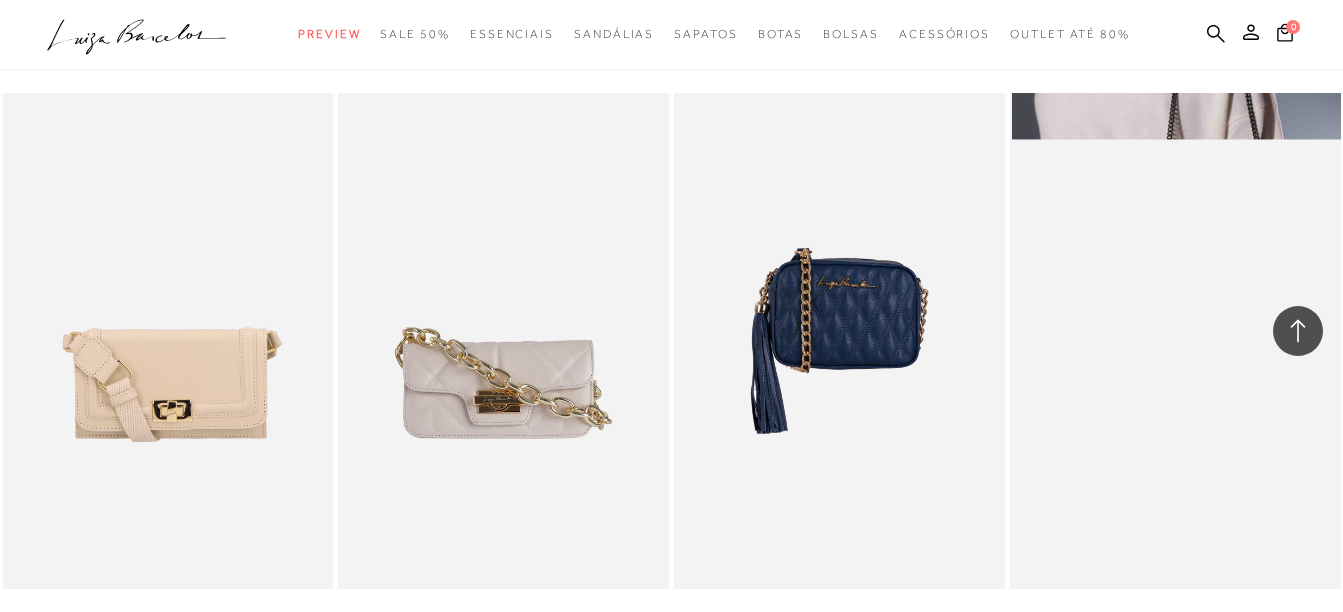 scroll, scrollTop: 7800, scrollLeft: 0, axis: vertical 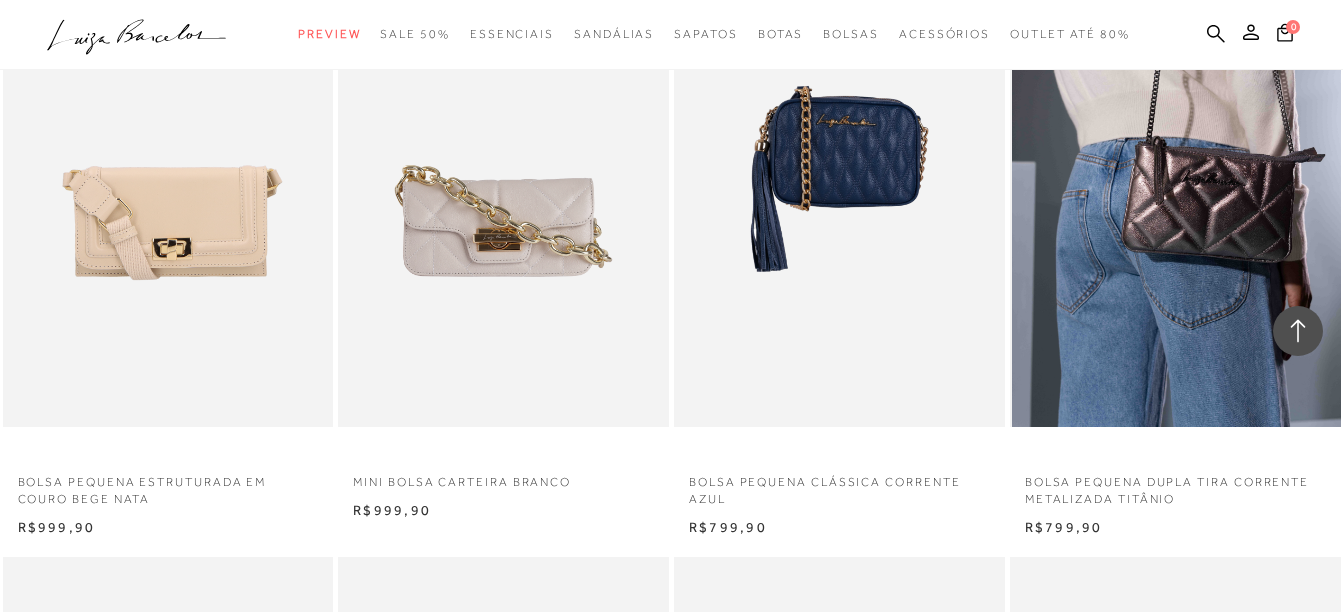 click at bounding box center [1176, 179] 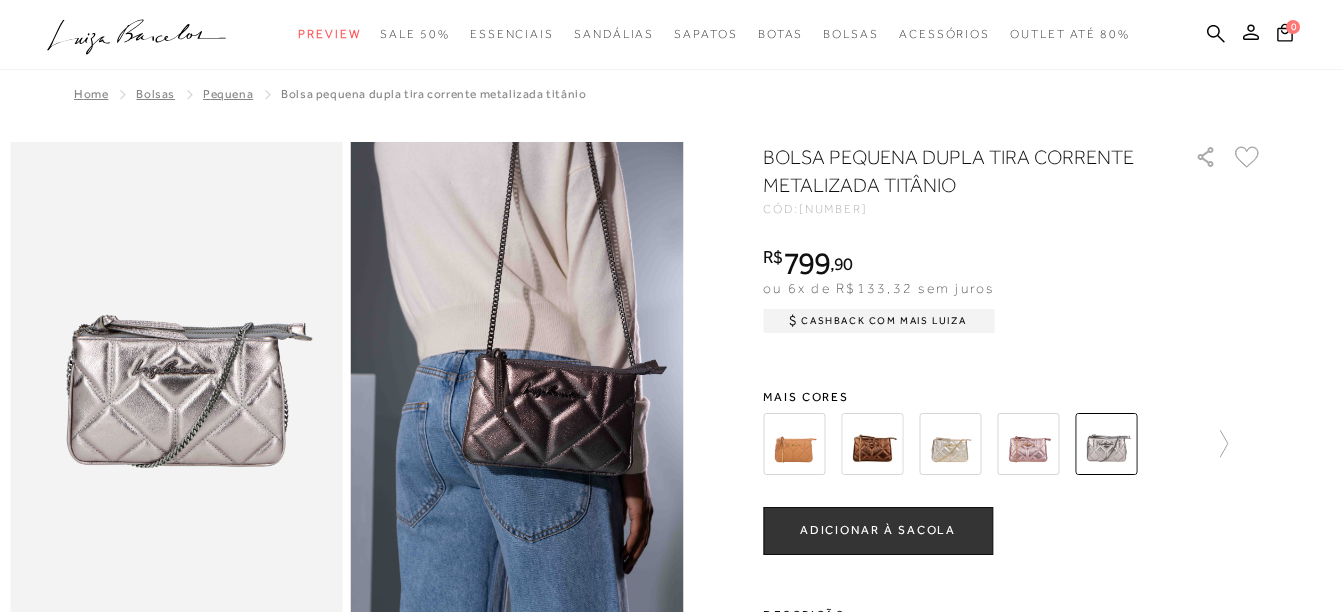 scroll, scrollTop: 0, scrollLeft: 0, axis: both 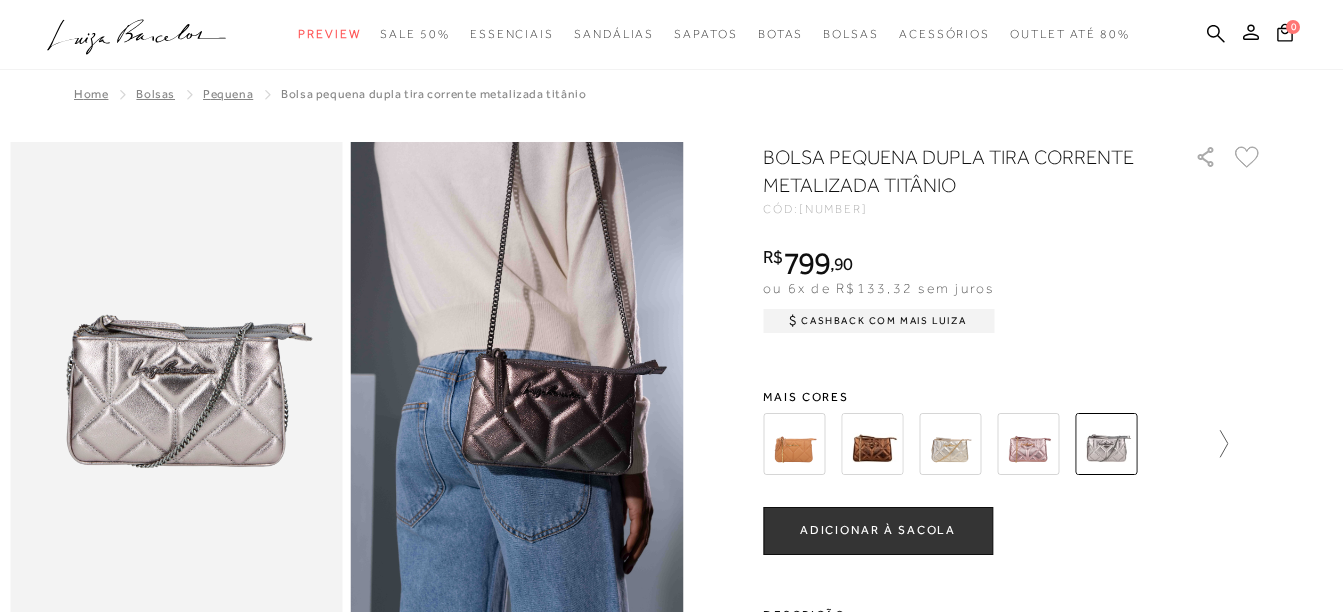 click 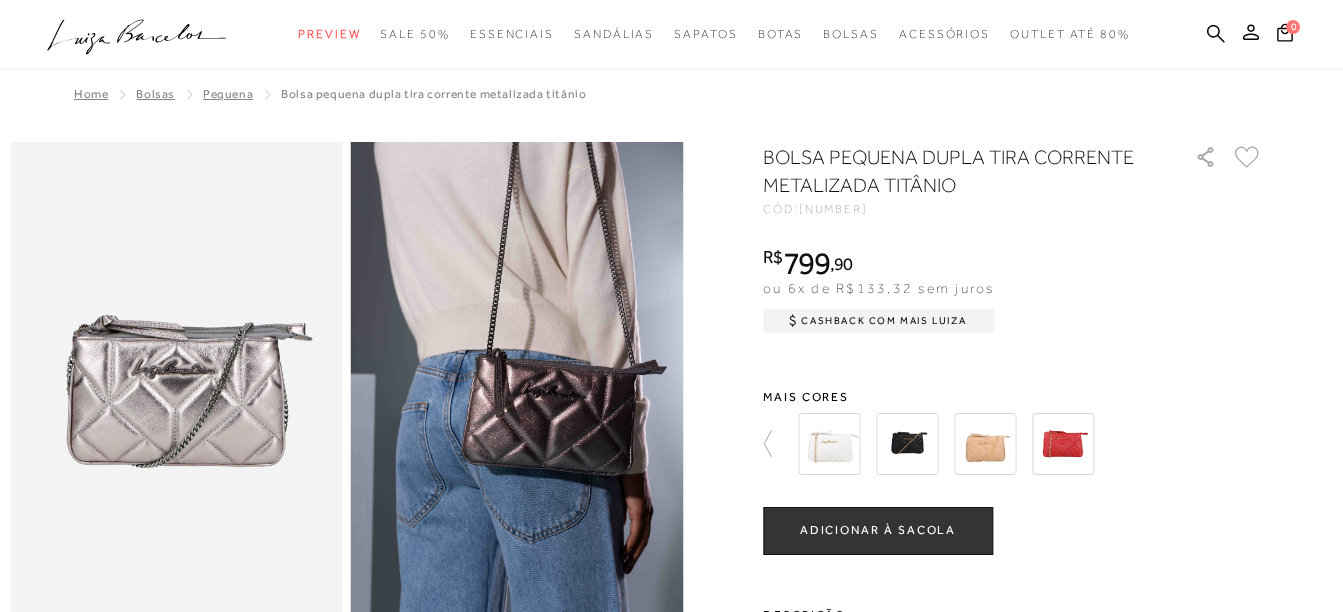 click at bounding box center (907, 444) 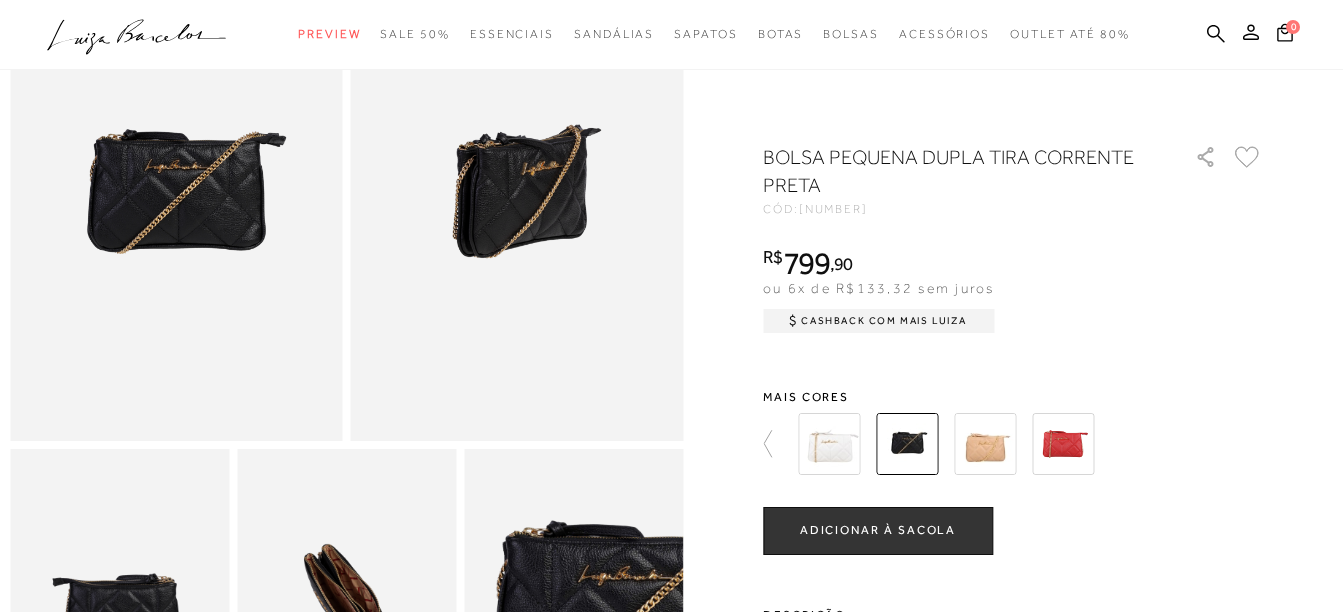 scroll, scrollTop: 0, scrollLeft: 0, axis: both 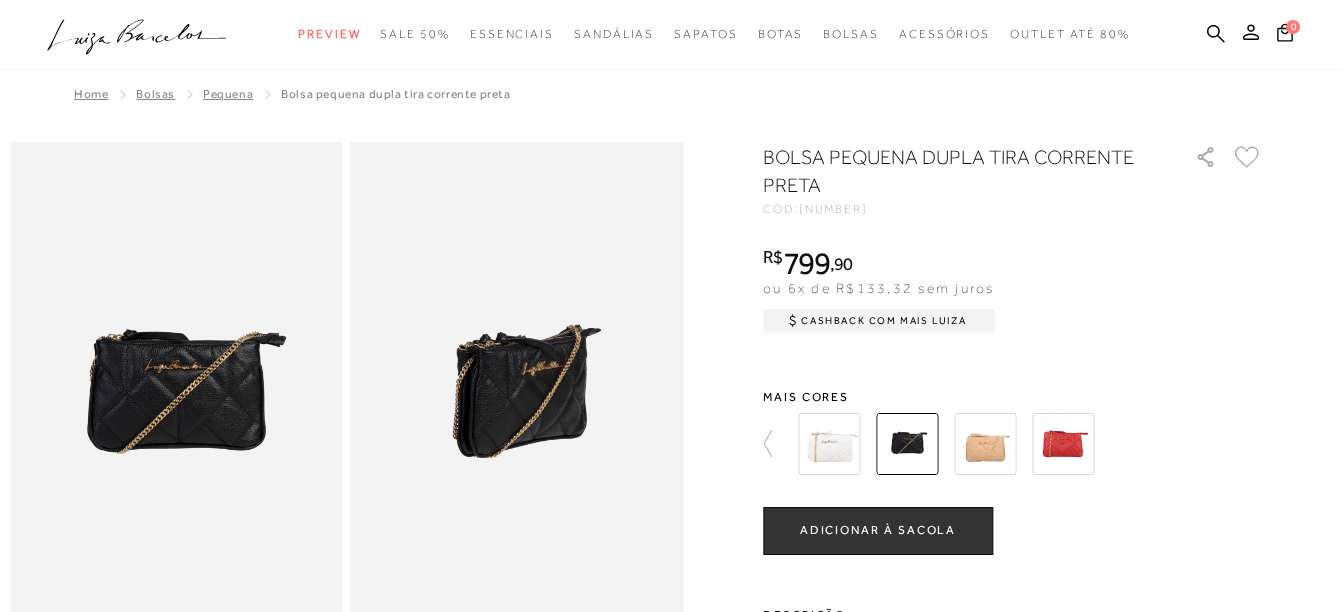 click at bounding box center (176, 391) 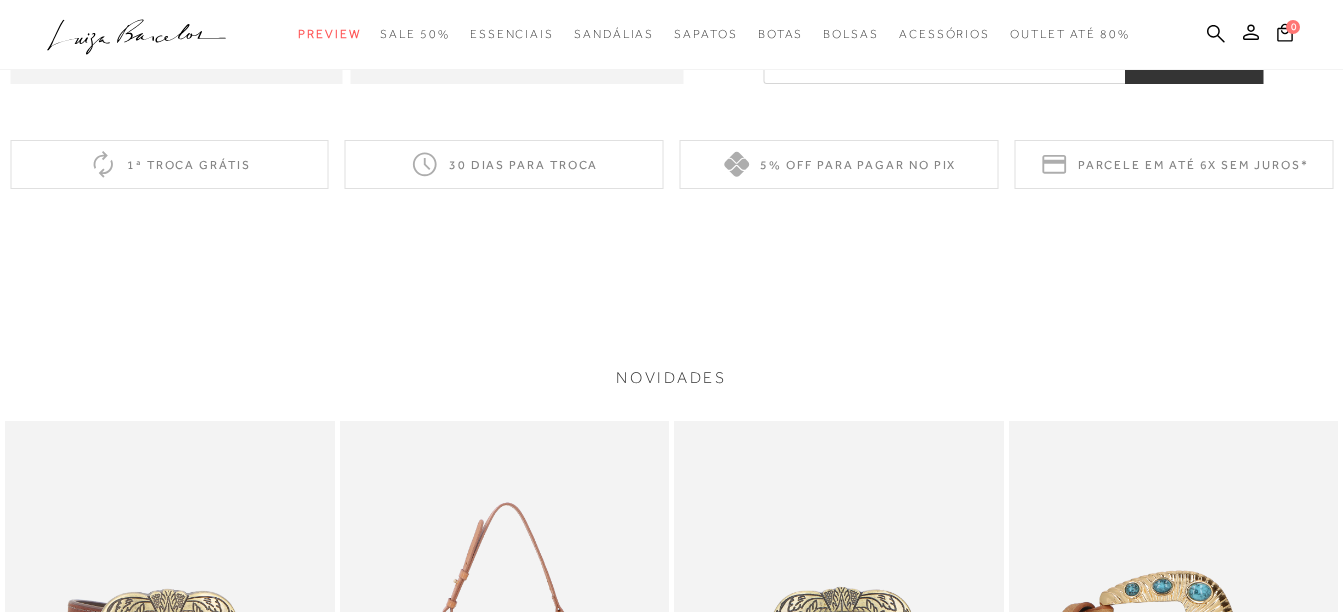 click on "NOVIDADES
CINTO LARGO EM COURO CAFÉ COM FIVELA WESTERN
P
M
G
CINTO LARGO EM COURO CAFÉ COM FIVELA WESTERN
R$299,90
BOLSA BAGUETE MEIA LUA EM COURO CARAMELO PEQUENA
R$759,90" at bounding box center [671, 723] 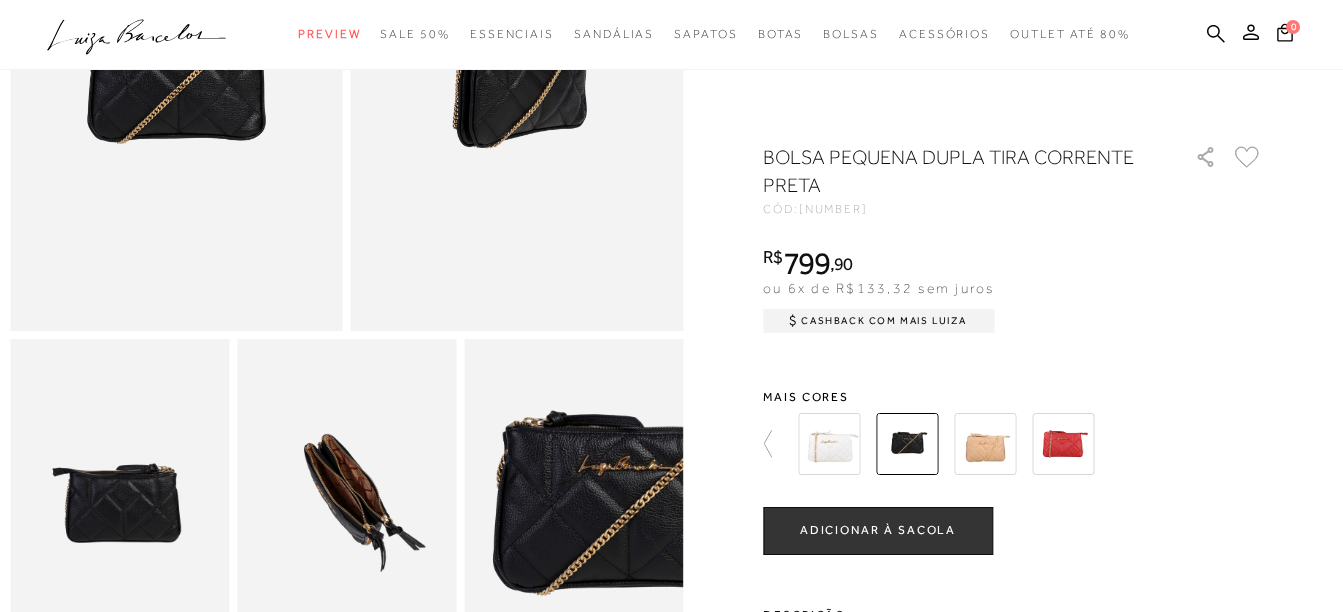 scroll, scrollTop: 200, scrollLeft: 0, axis: vertical 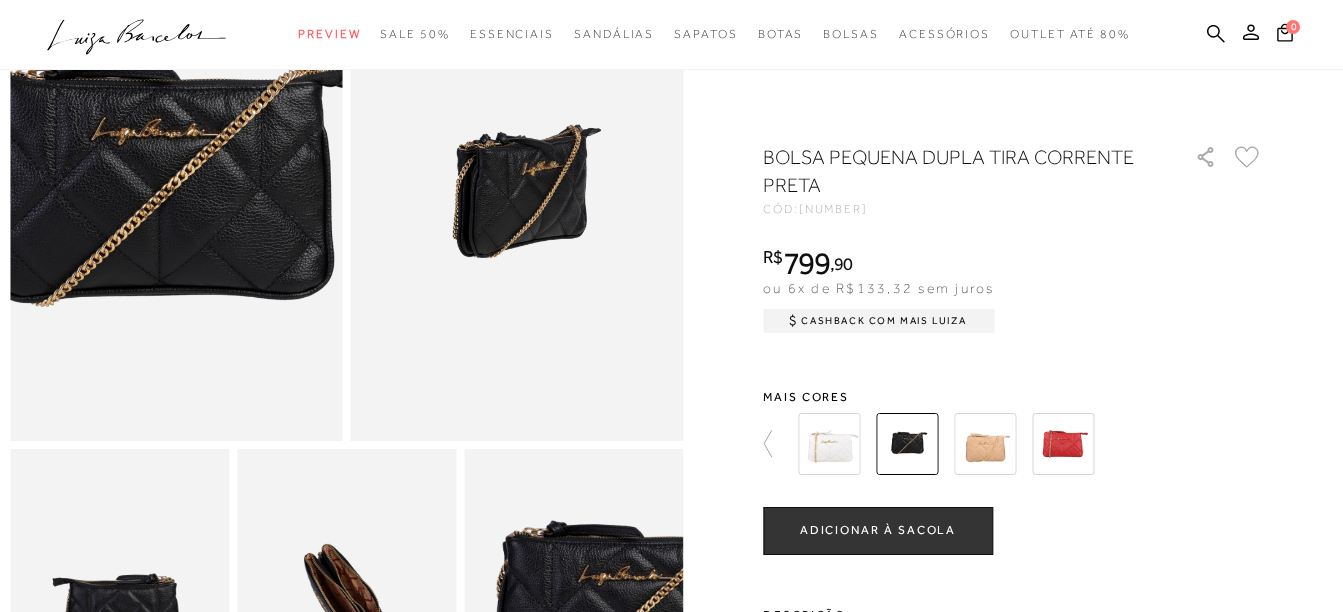 click at bounding box center (154, 182) 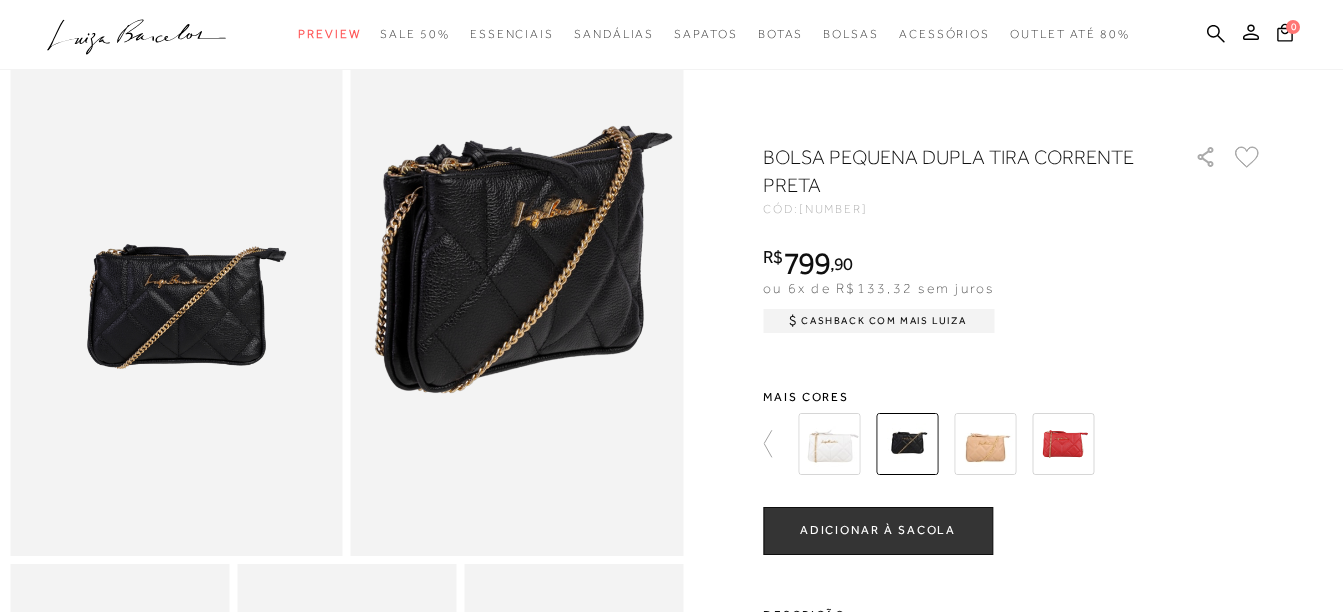 scroll, scrollTop: 0, scrollLeft: 0, axis: both 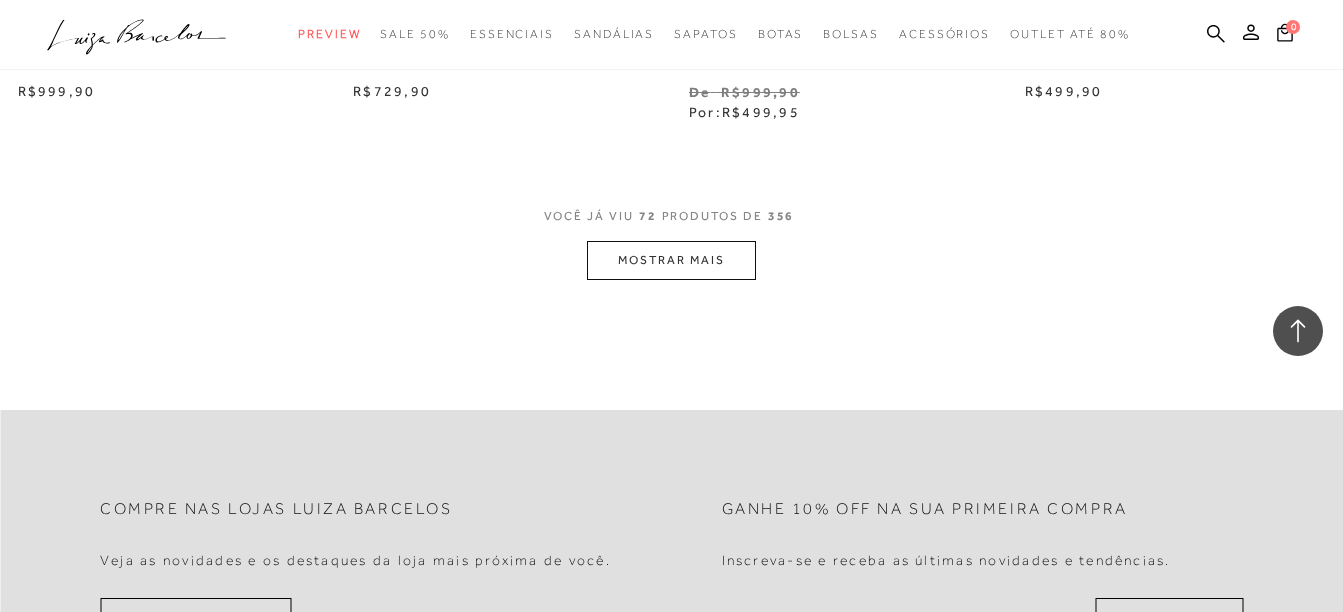 click on "MOSTRAR MAIS" at bounding box center [671, 260] 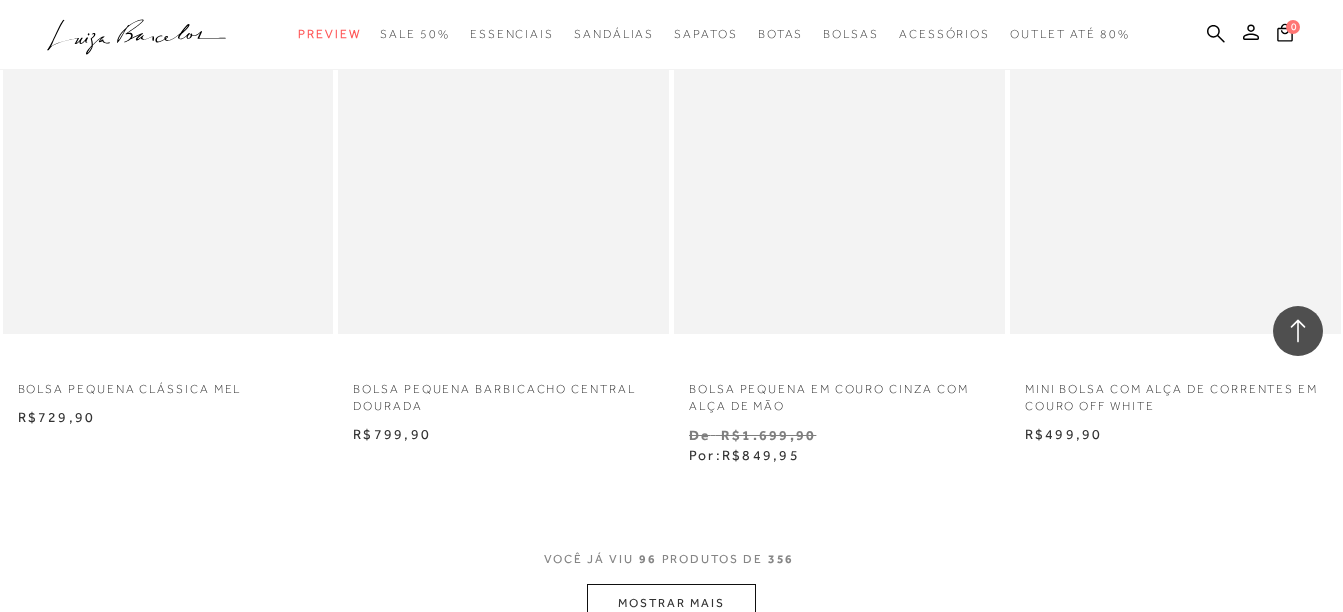 scroll, scrollTop: 15081, scrollLeft: 0, axis: vertical 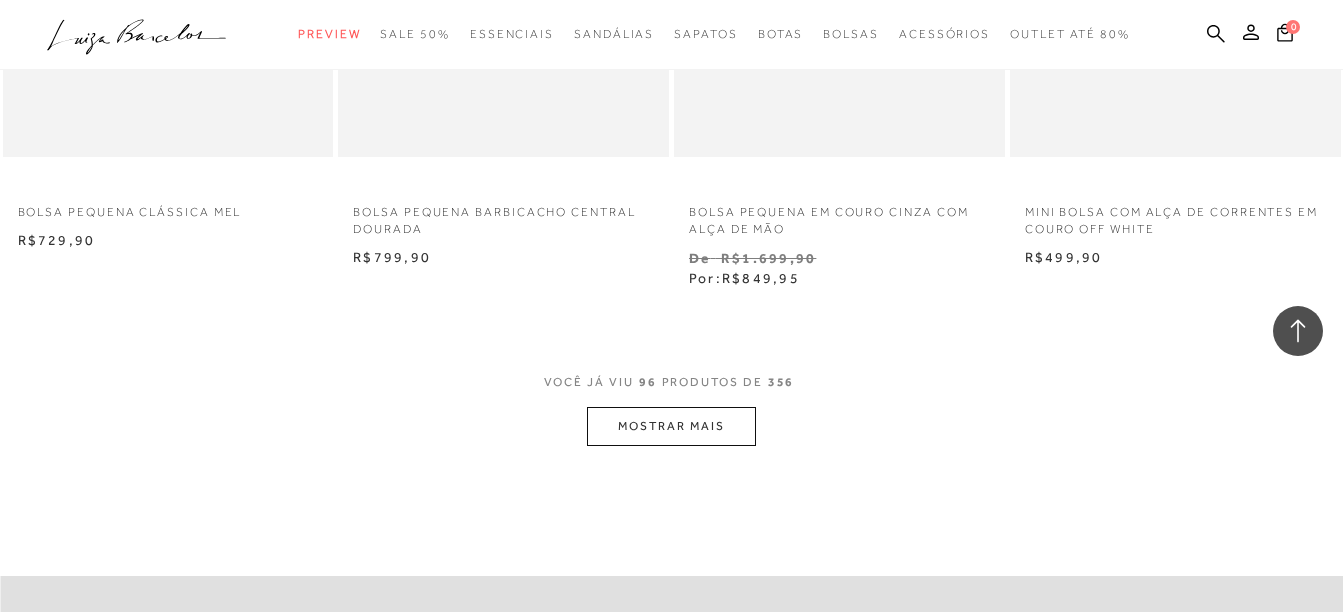 click on "MOSTRAR MAIS" at bounding box center (671, 426) 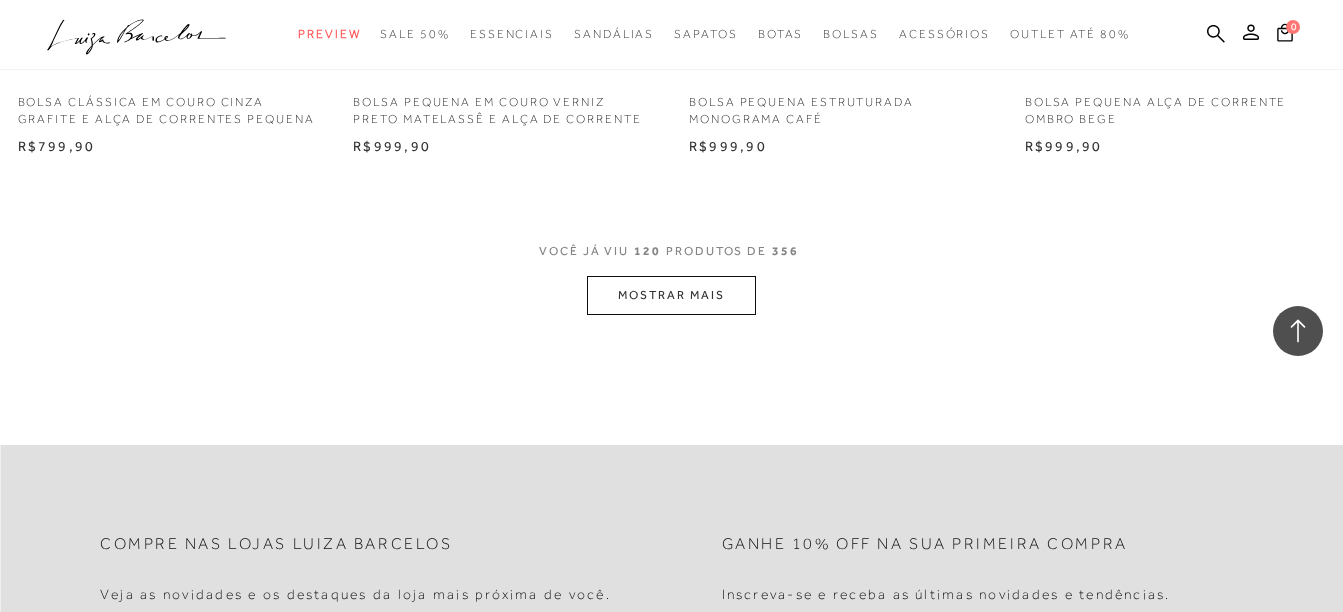 scroll, scrollTop: 19181, scrollLeft: 0, axis: vertical 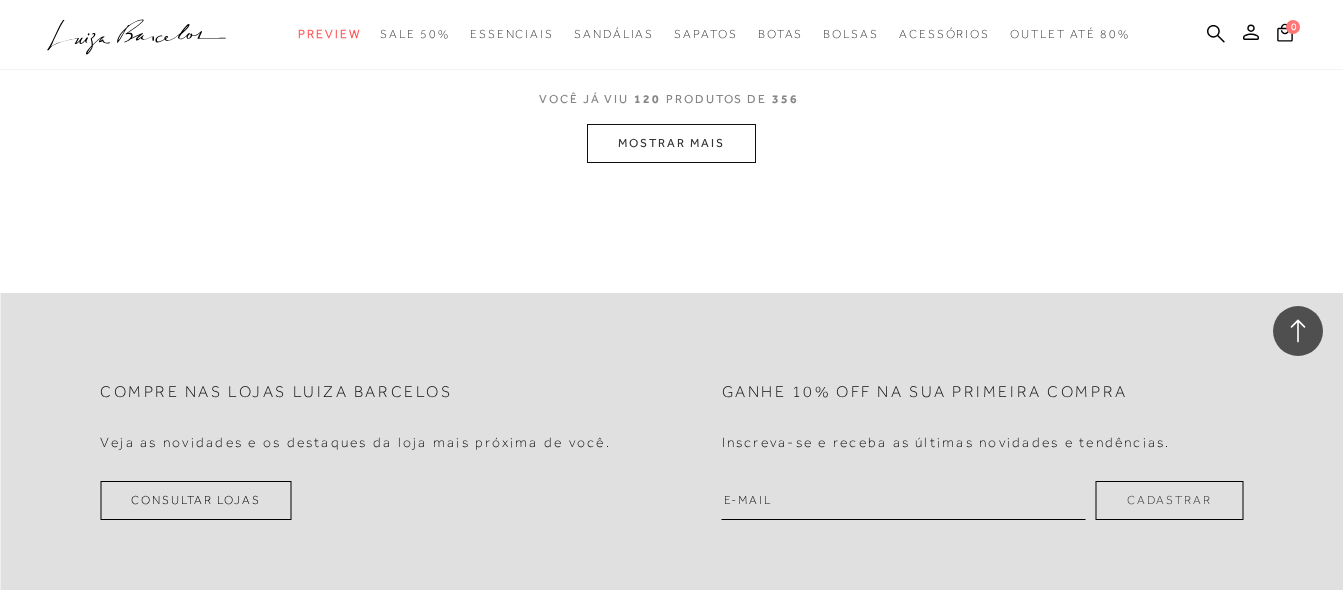 click on "MOSTRAR MAIS" at bounding box center [671, 143] 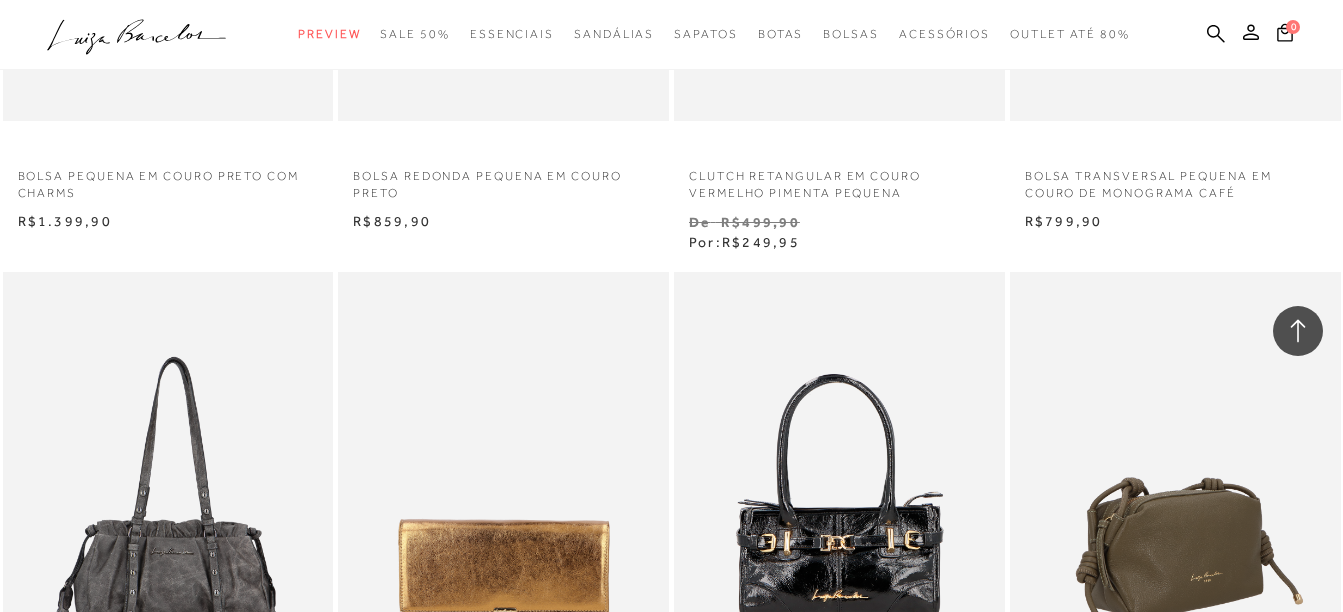 scroll, scrollTop: 21881, scrollLeft: 0, axis: vertical 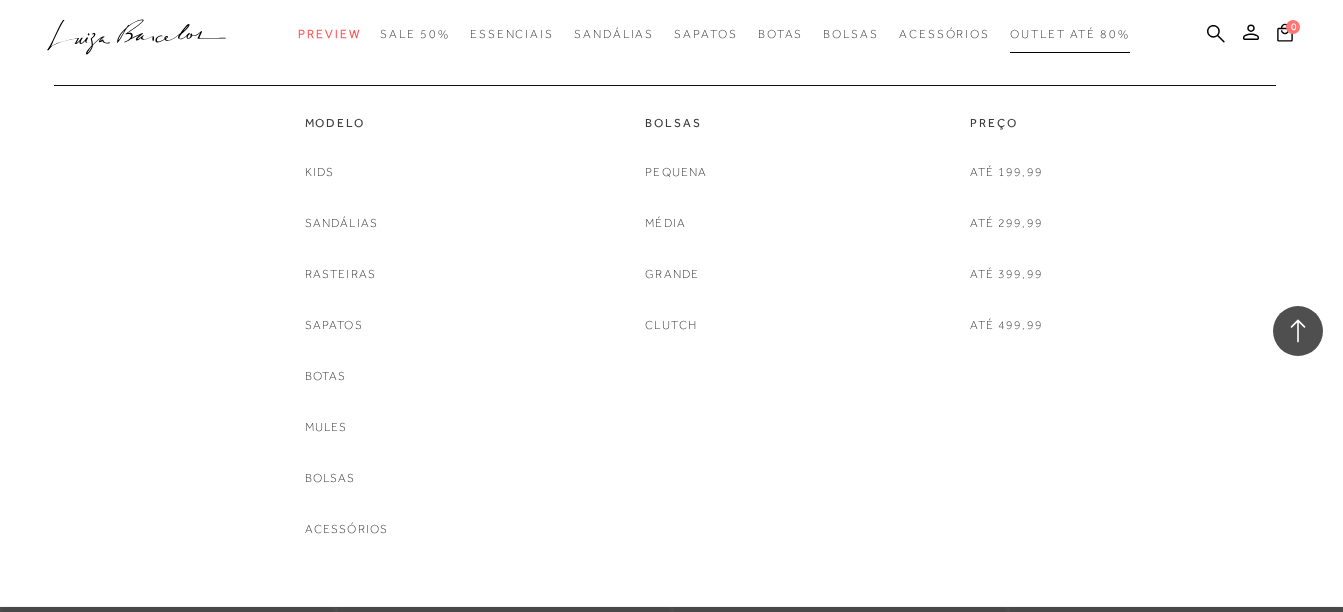 click on "Outlet até 80%" at bounding box center [1070, 34] 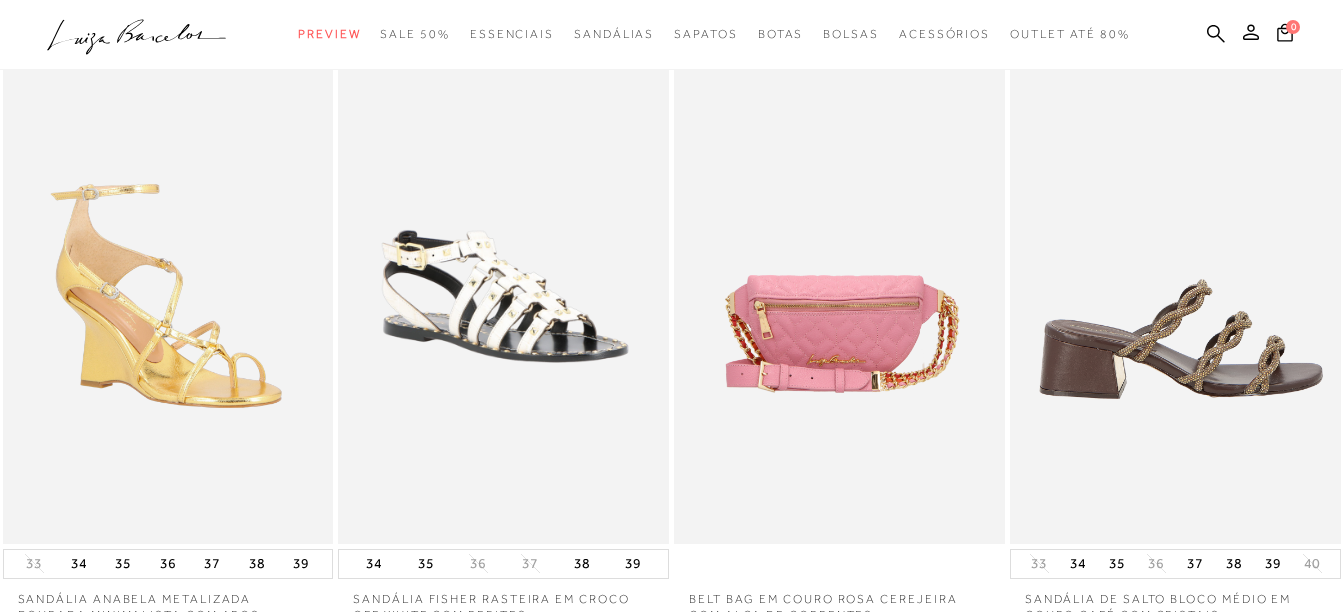 scroll, scrollTop: 0, scrollLeft: 0, axis: both 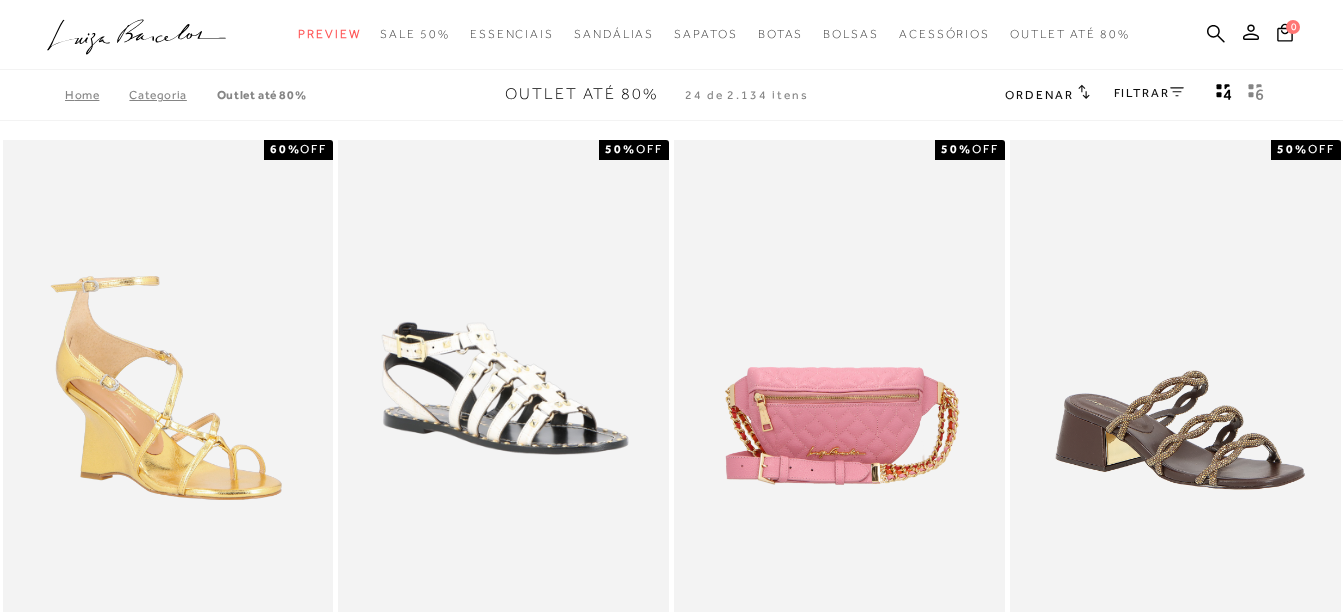 click on "FILTRAR" at bounding box center [1149, 93] 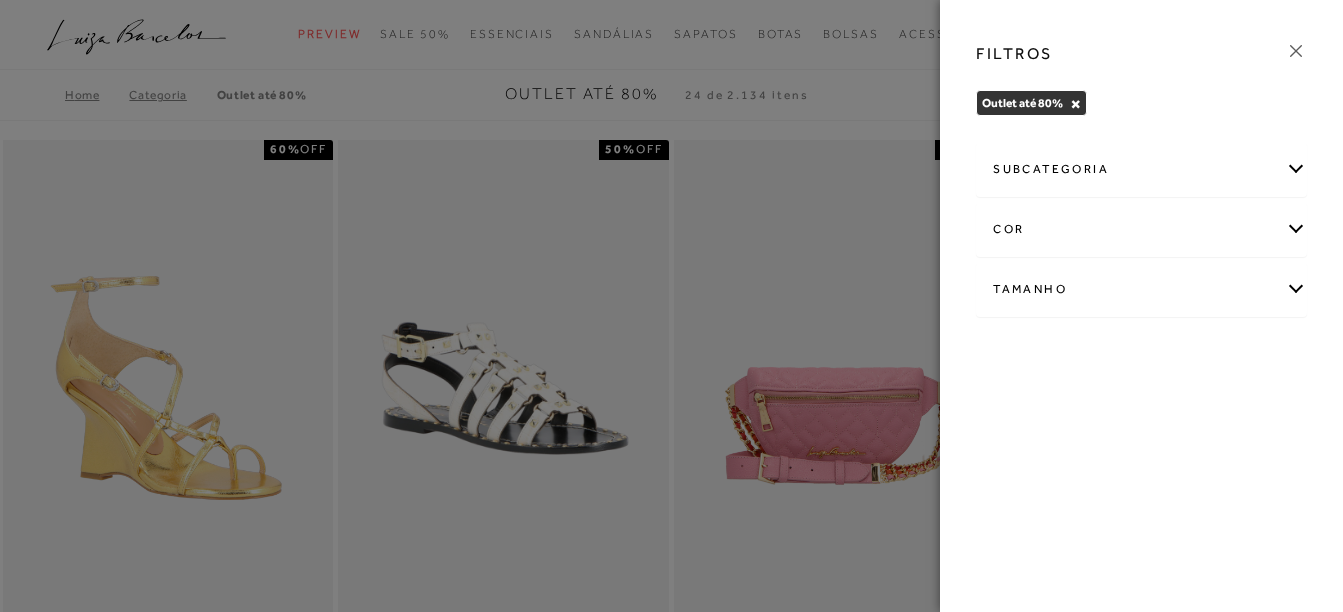 click on "Tamanho" at bounding box center (1141, 289) 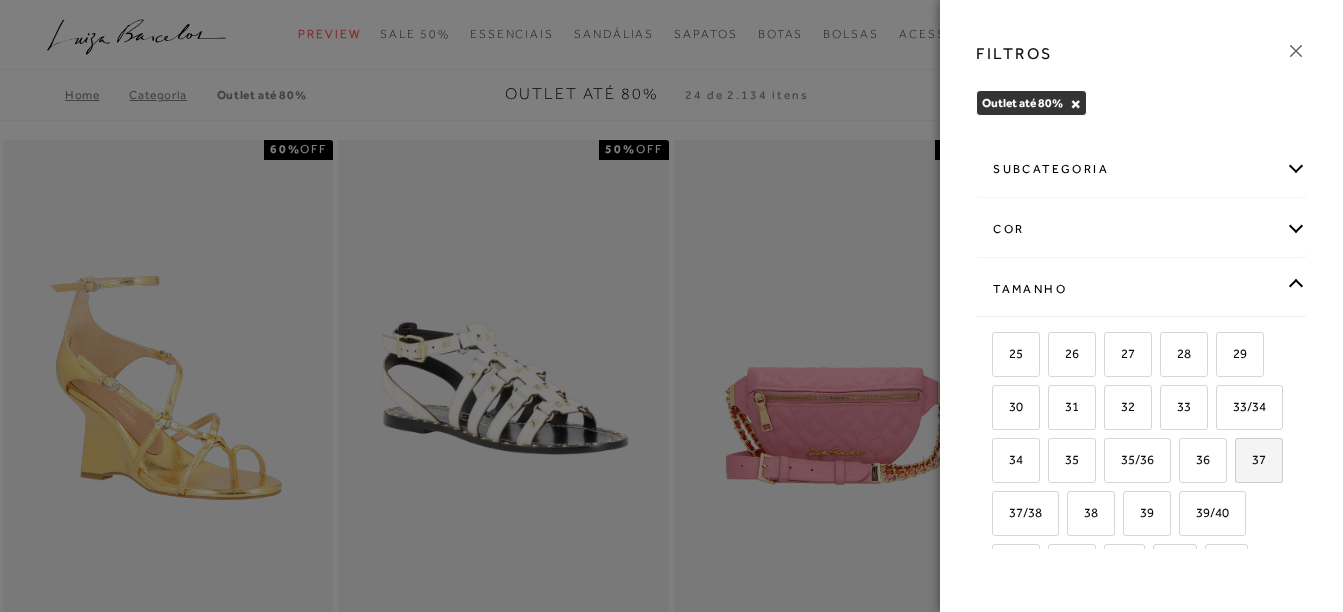 click on "37" at bounding box center (1259, 460) 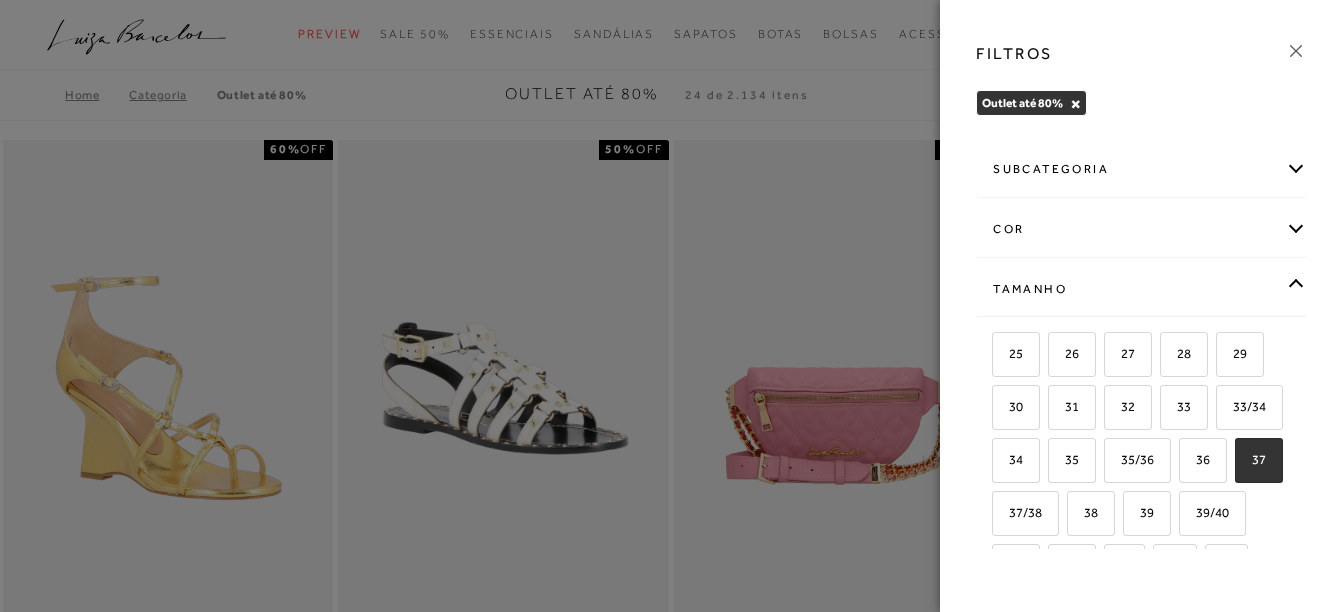 checkbox on "true" 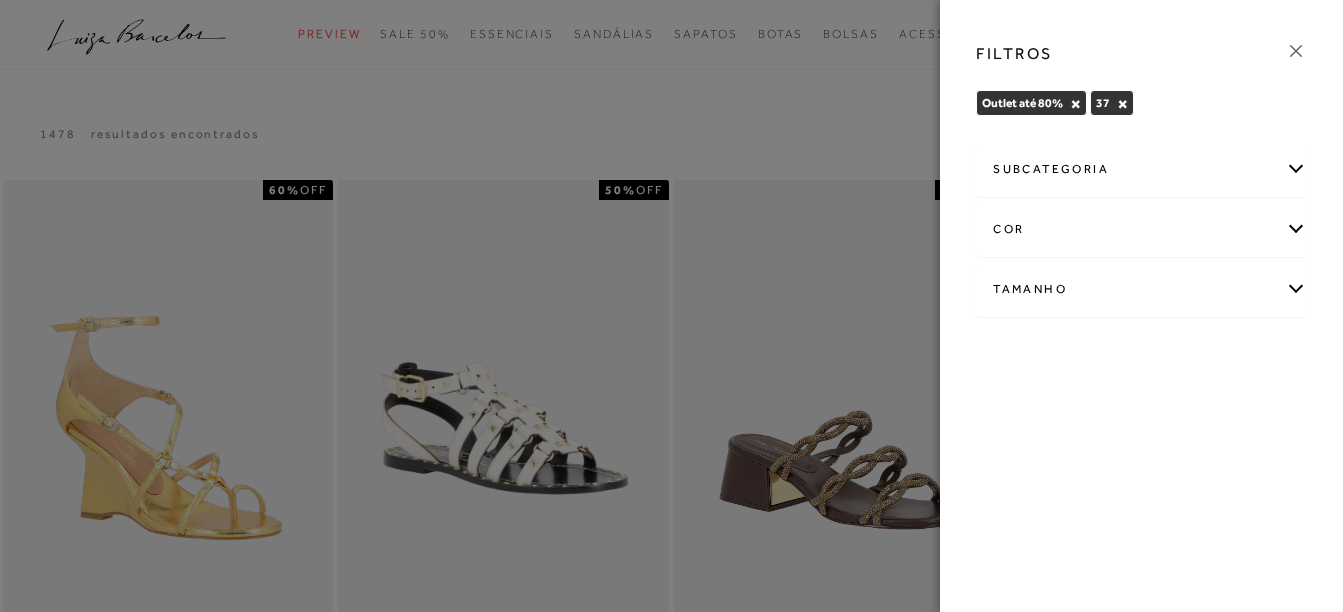 click at bounding box center [671, 306] 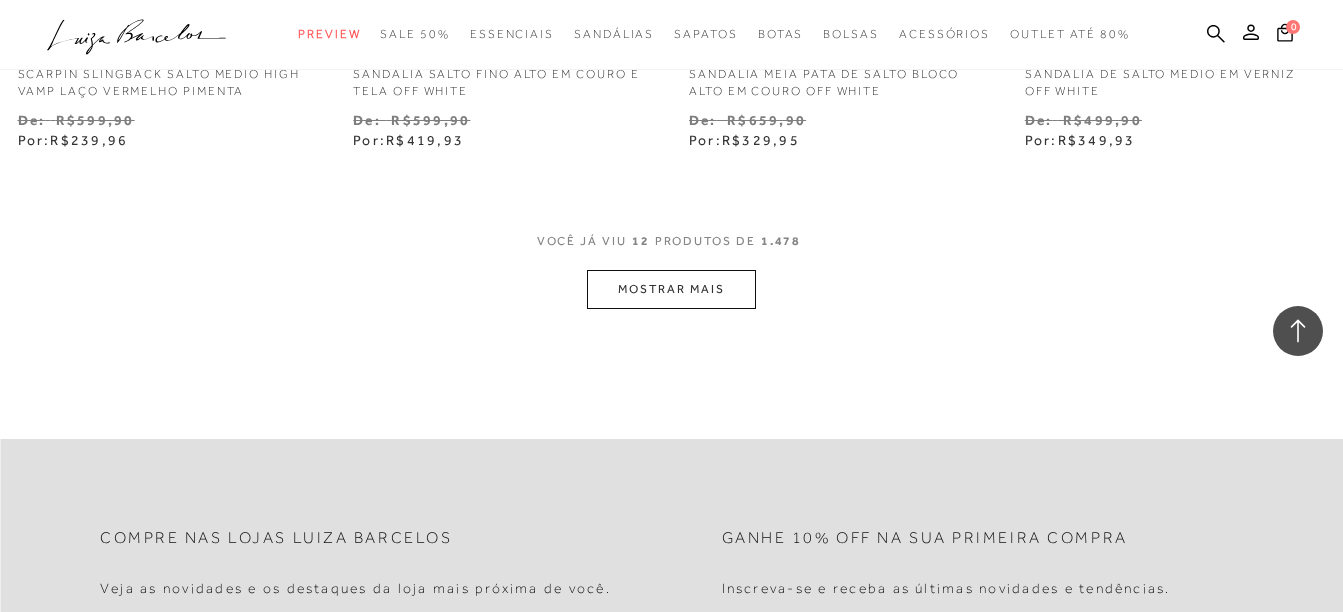 scroll, scrollTop: 2000, scrollLeft: 0, axis: vertical 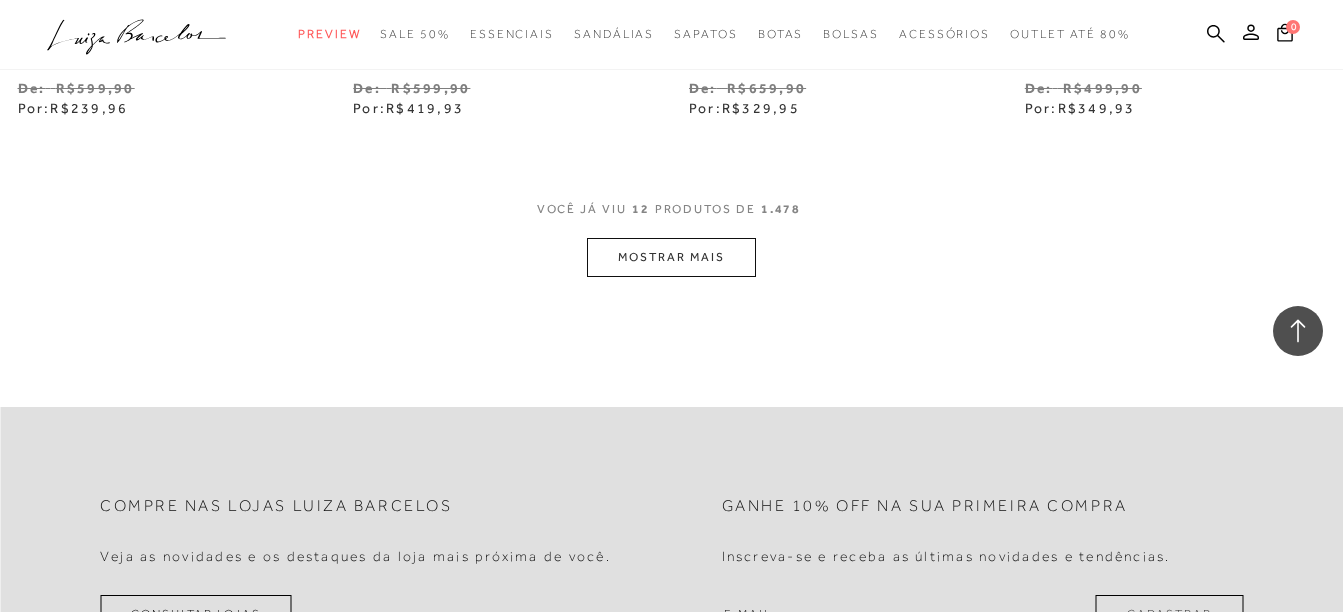 click on "MOSTRAR MAIS" at bounding box center [671, 257] 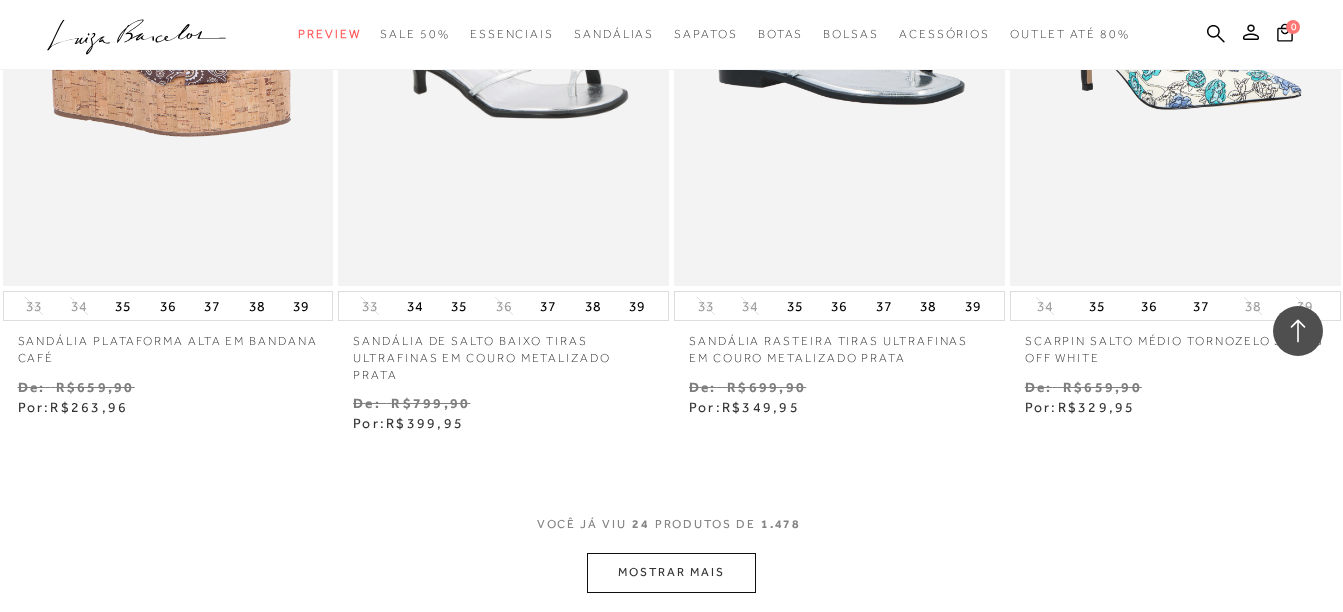 scroll, scrollTop: 3700, scrollLeft: 0, axis: vertical 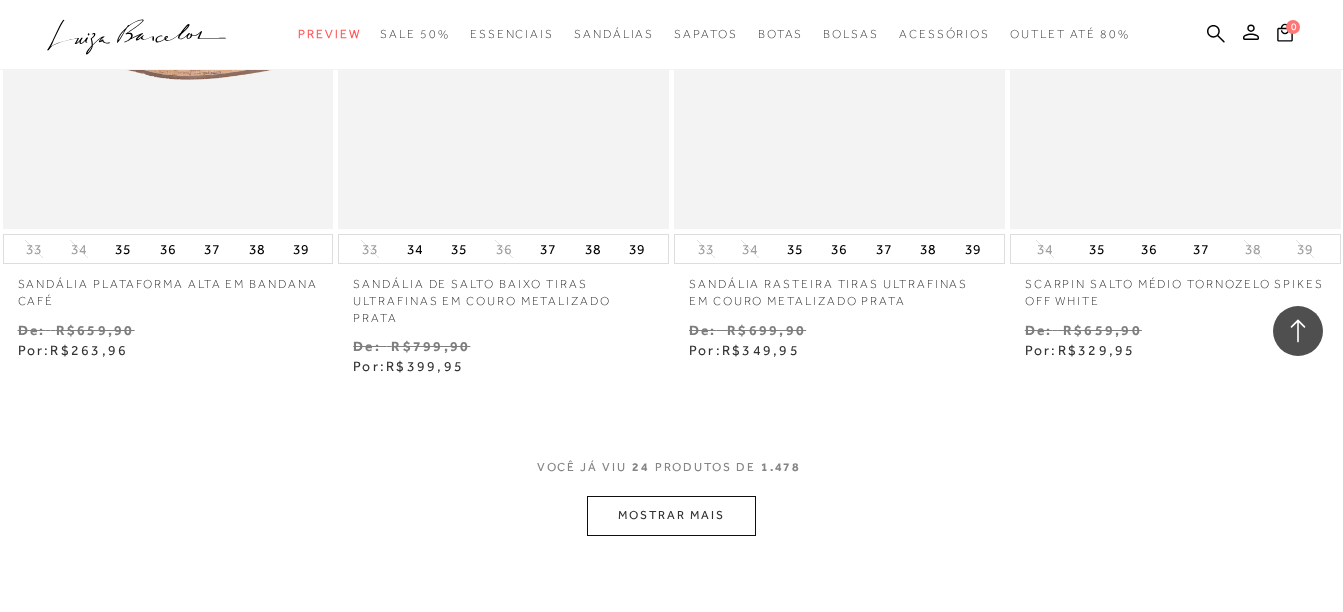 click on "MOSTRAR MAIS" at bounding box center (671, 515) 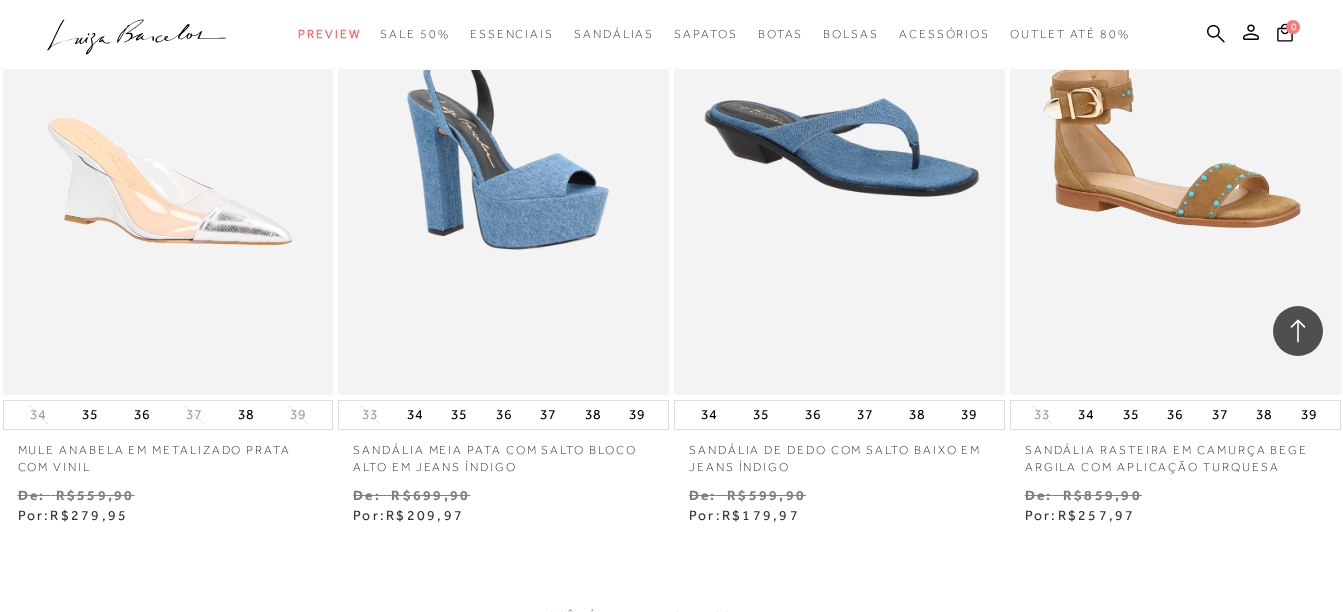 scroll, scrollTop: 5700, scrollLeft: 0, axis: vertical 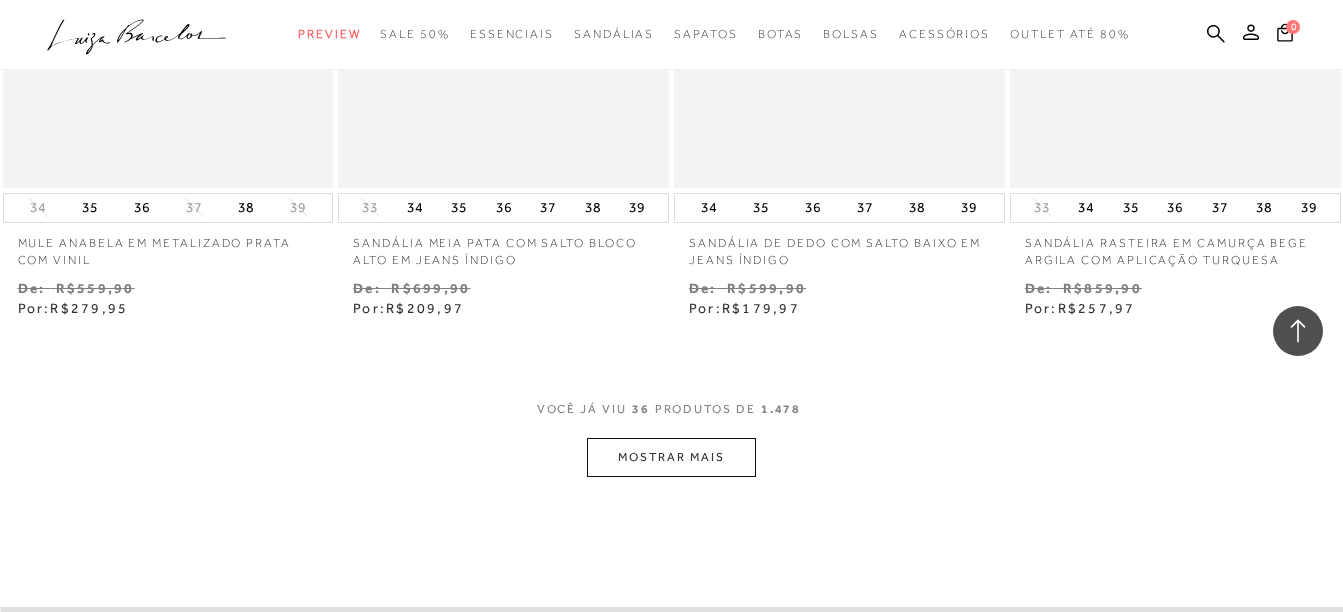 click on "MOSTRAR MAIS" at bounding box center (671, 457) 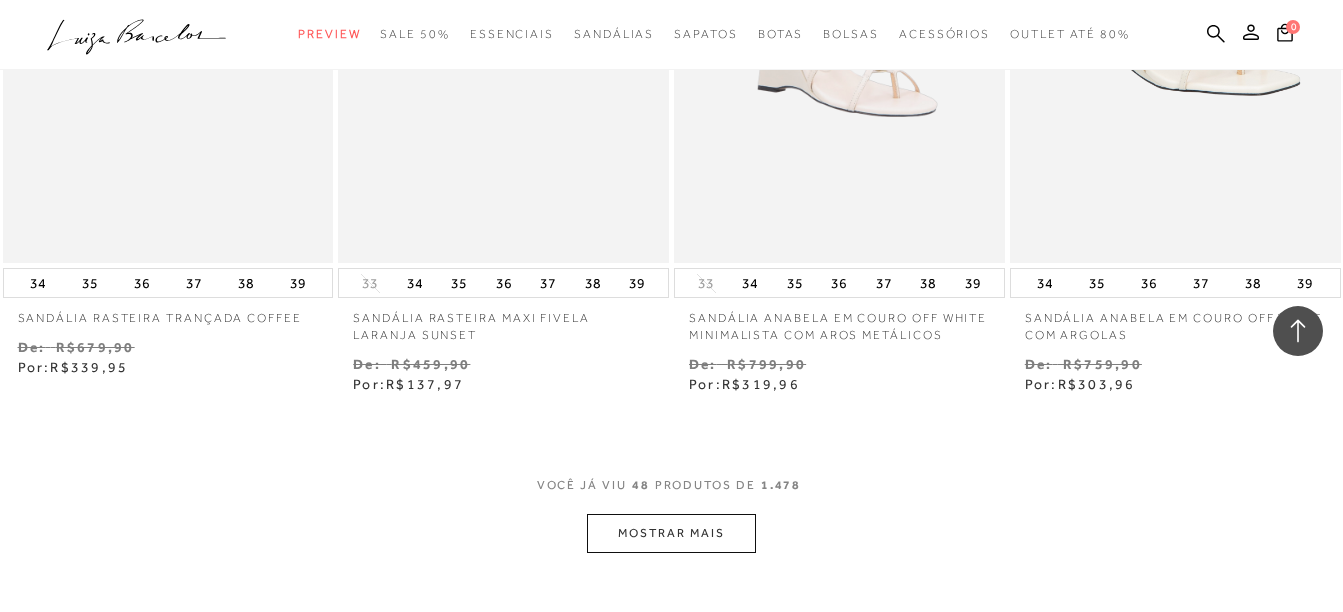 scroll, scrollTop: 7900, scrollLeft: 0, axis: vertical 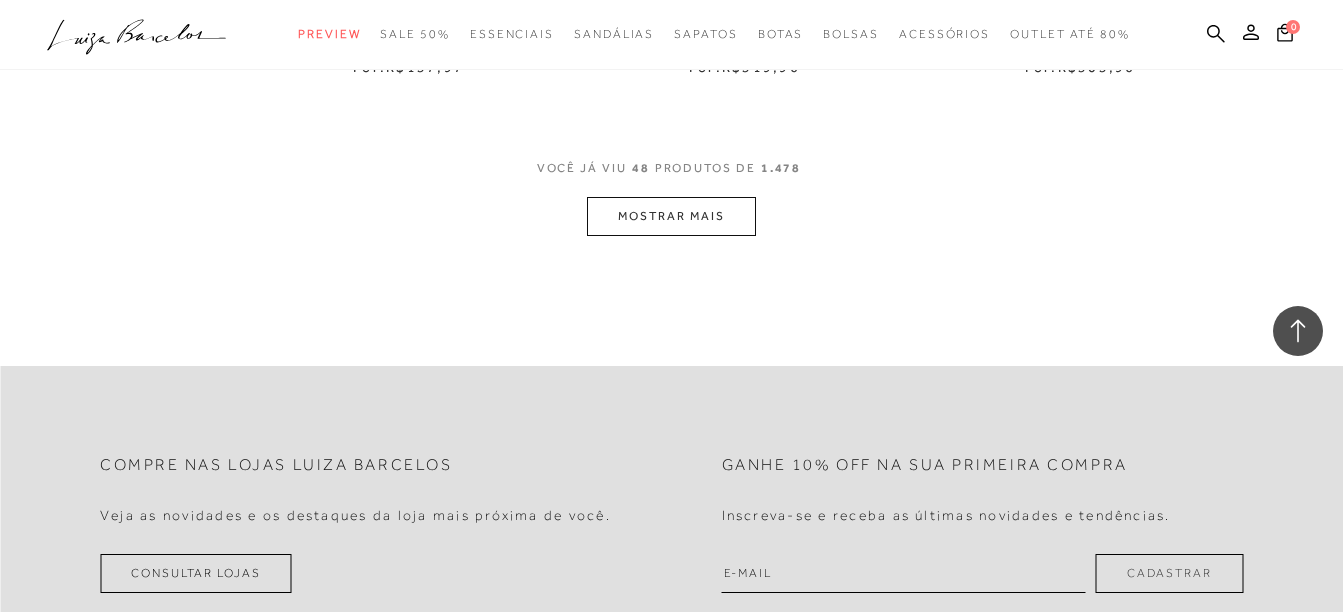 click on "MOSTRAR MAIS" at bounding box center (671, 216) 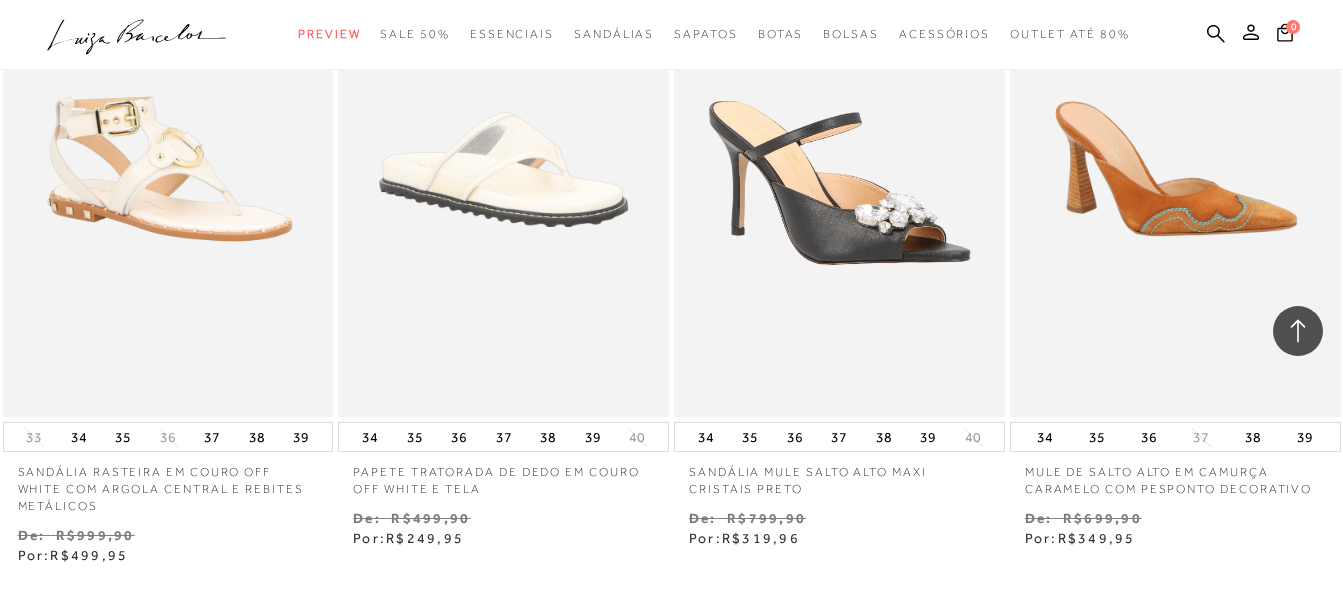 scroll, scrollTop: 9600, scrollLeft: 0, axis: vertical 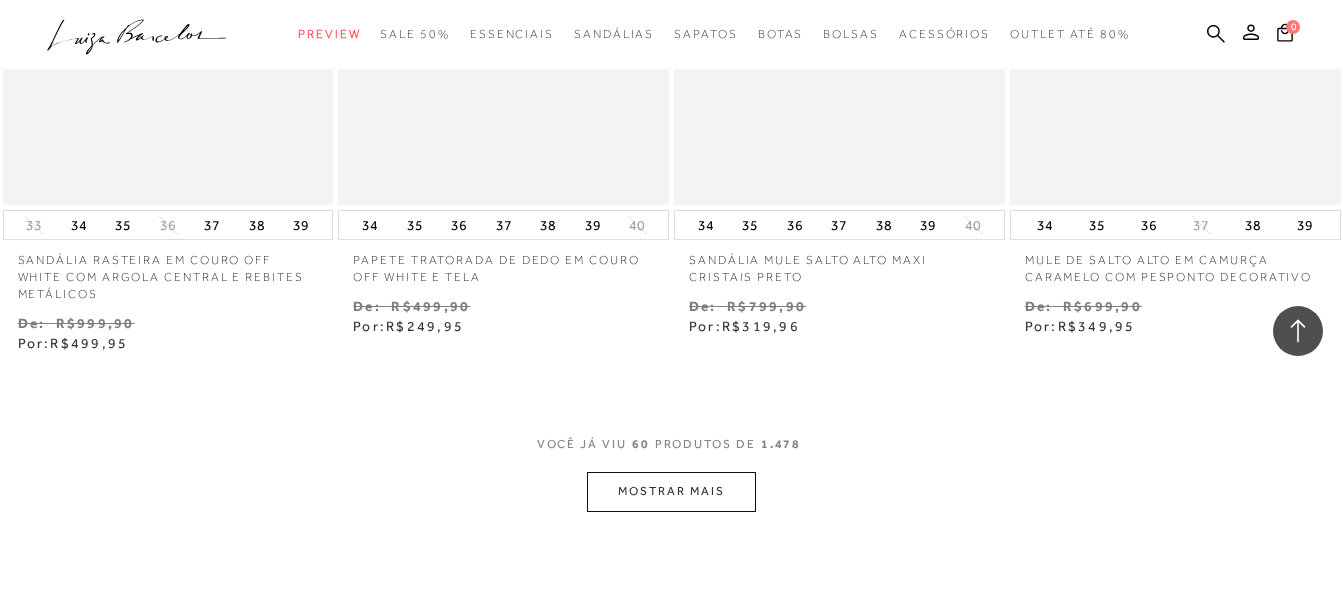 click on "MOSTRAR MAIS" at bounding box center (671, 491) 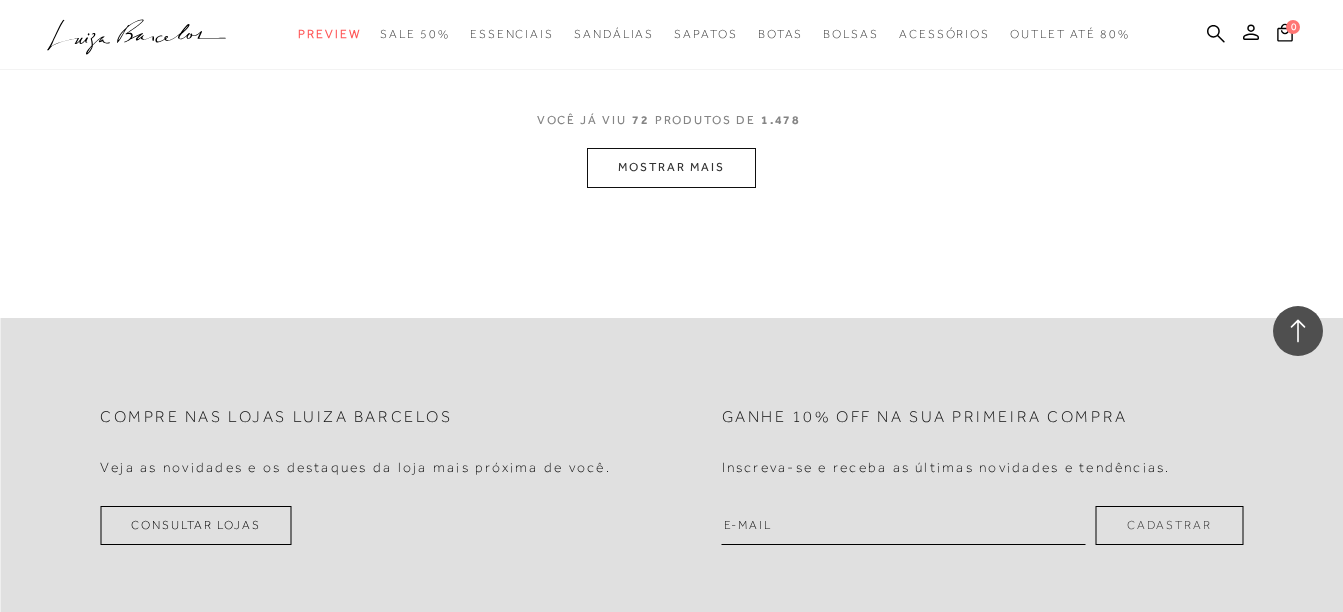 scroll, scrollTop: 11900, scrollLeft: 0, axis: vertical 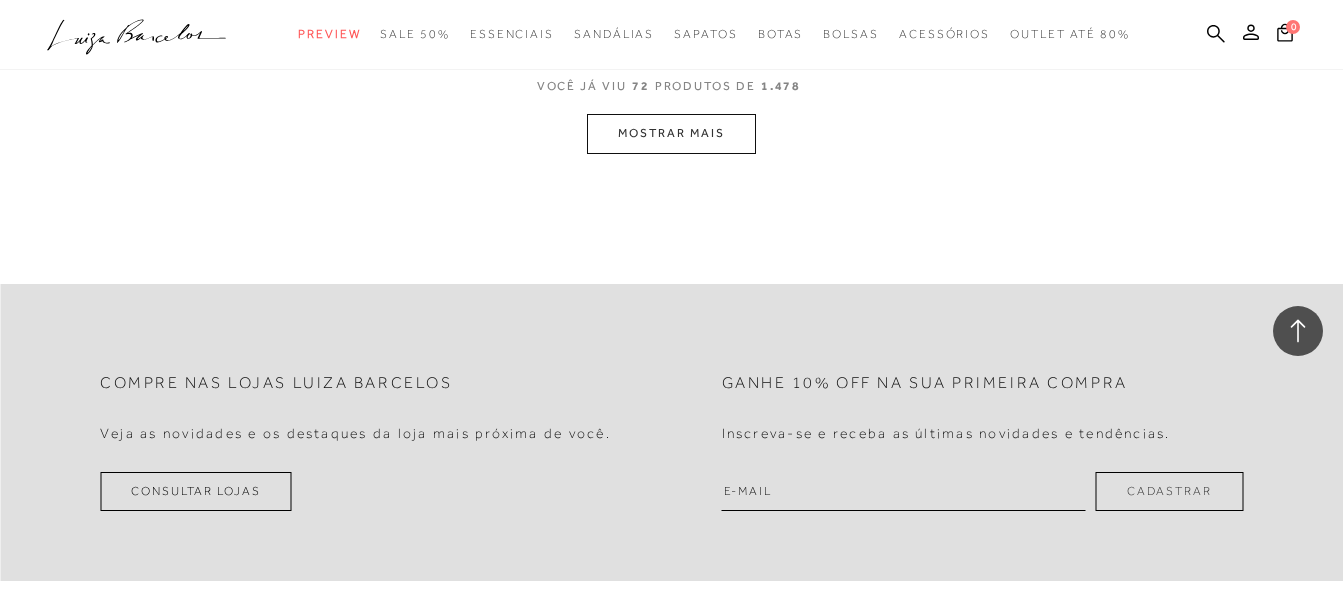 click on "MOSTRAR MAIS" at bounding box center (671, 133) 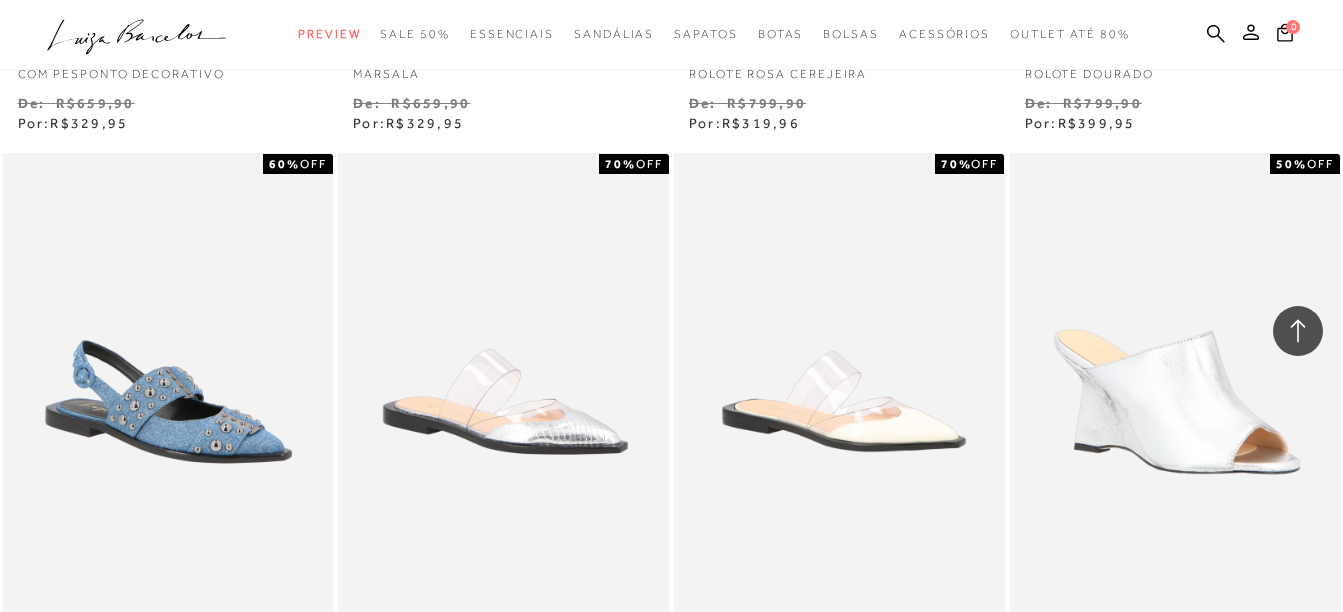 scroll, scrollTop: 10442, scrollLeft: 0, axis: vertical 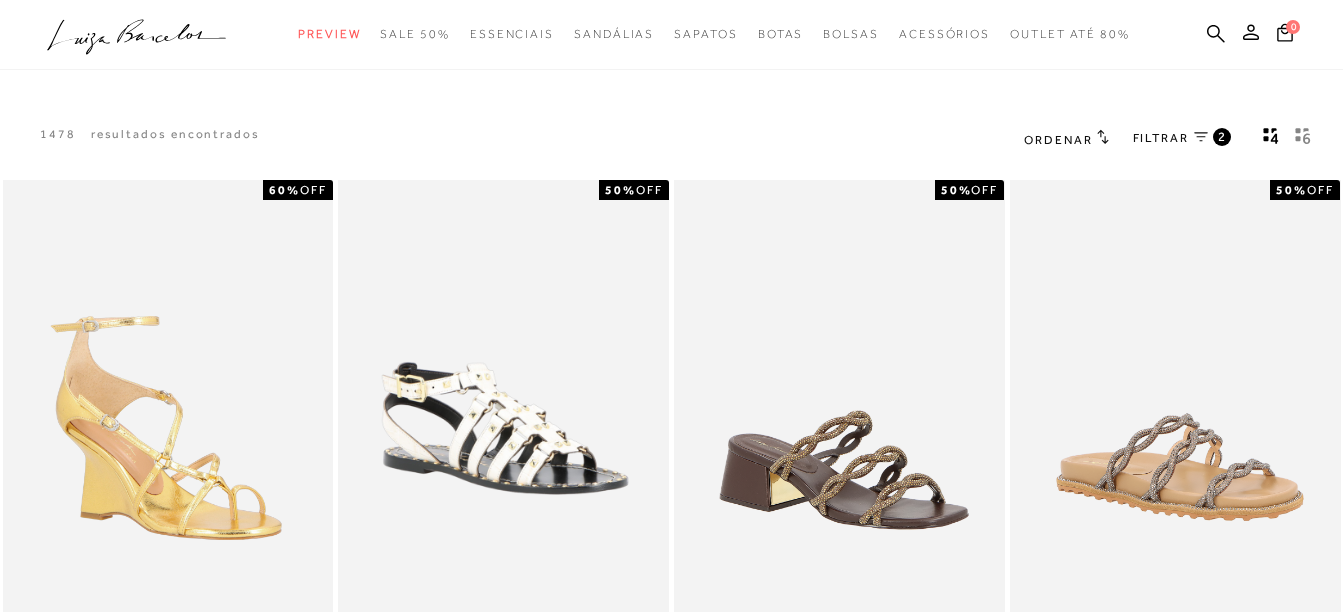 click on "FILTRAR" at bounding box center (1161, 138) 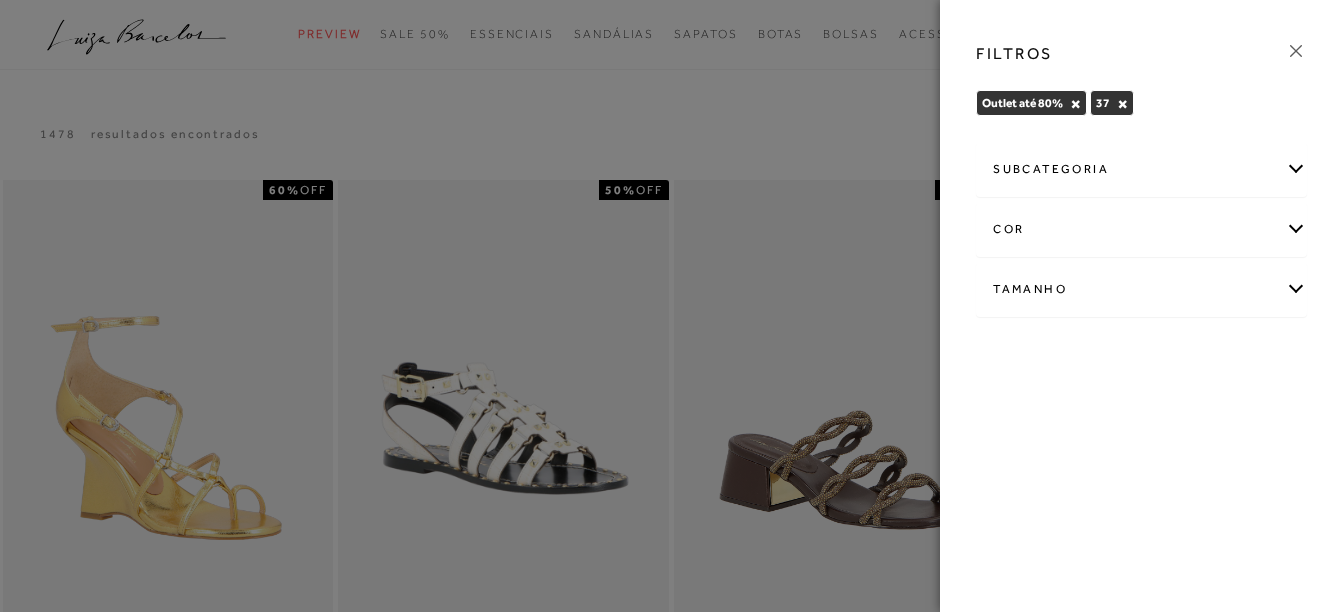 click on "subcategoria" at bounding box center (1141, 169) 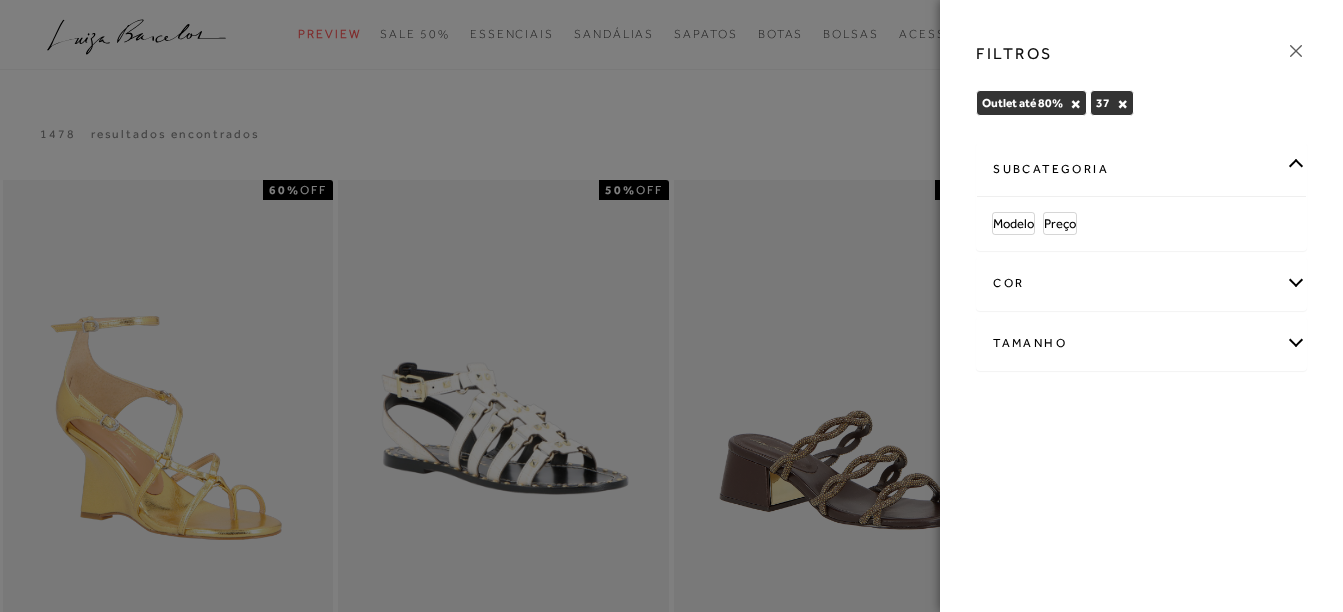 click on "cor" at bounding box center [1141, 283] 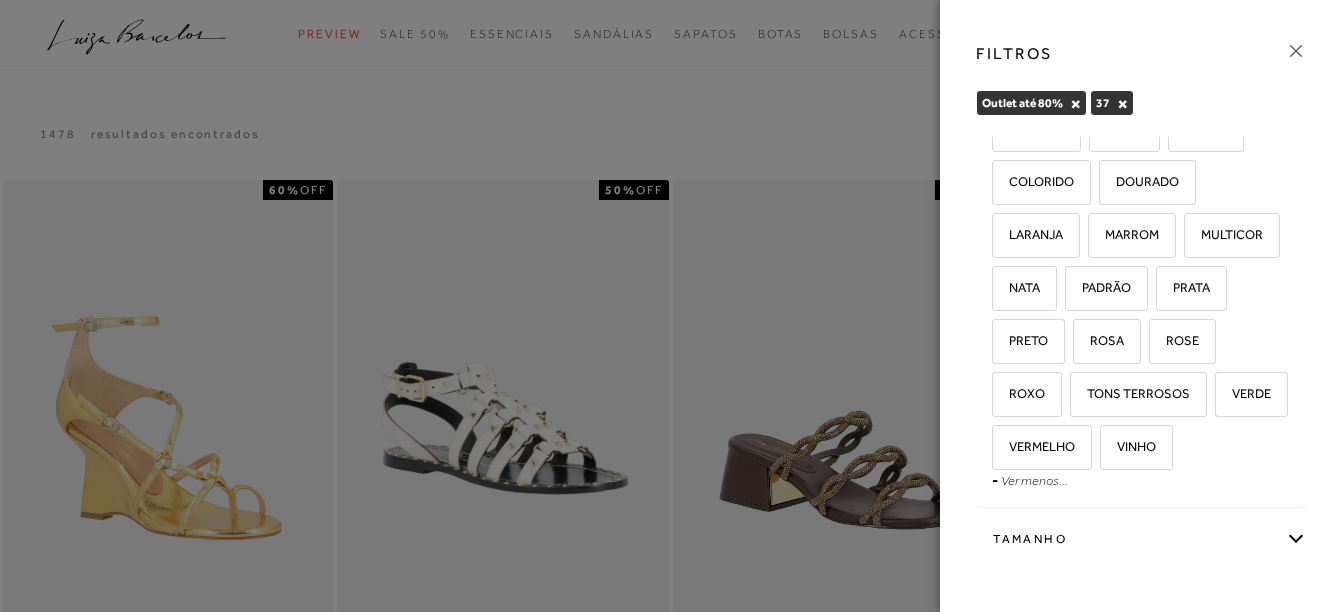 scroll, scrollTop: 431, scrollLeft: 0, axis: vertical 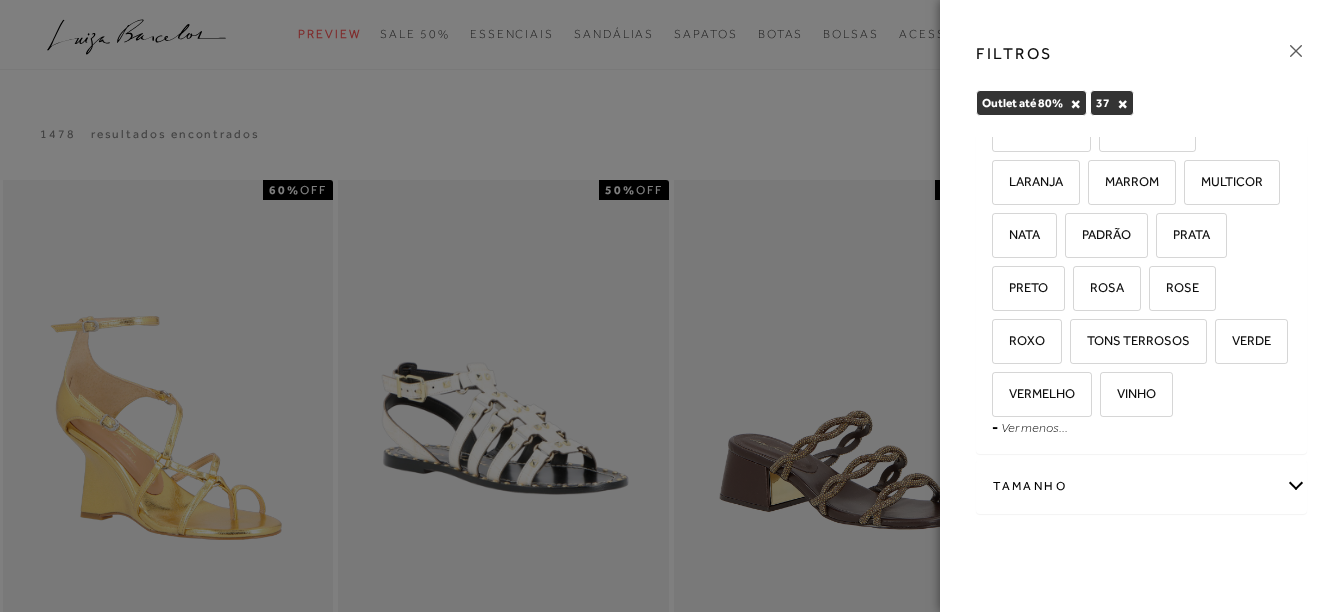 click on "Tamanho" at bounding box center (1141, 486) 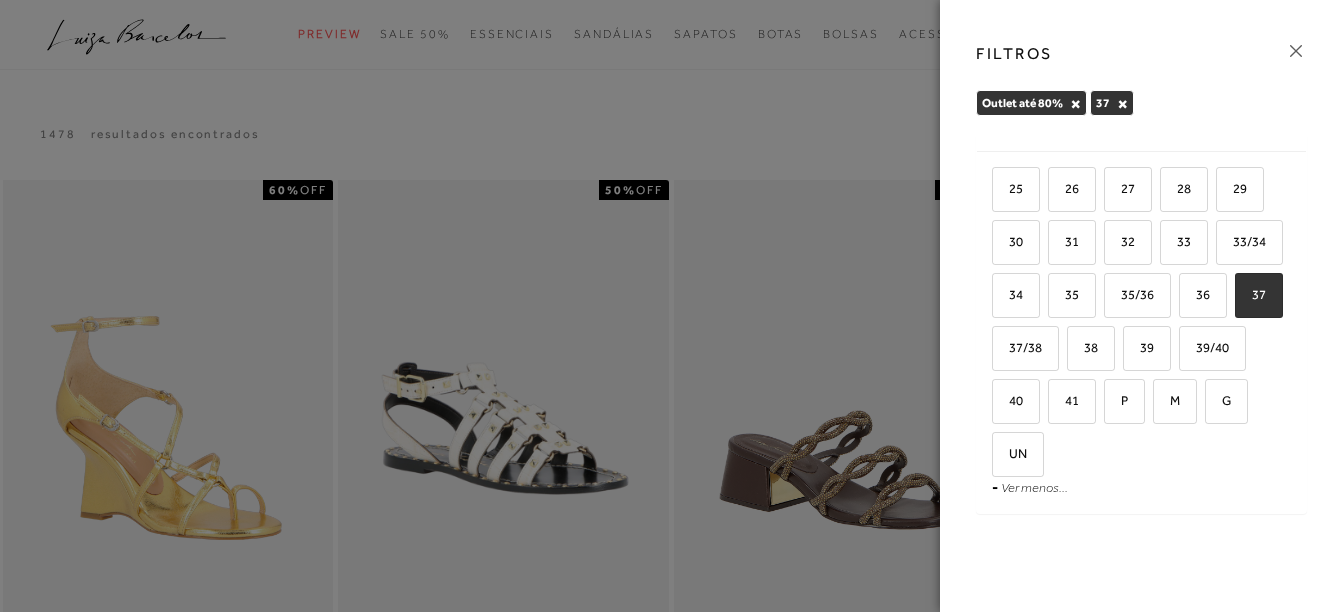 scroll, scrollTop: 793, scrollLeft: 0, axis: vertical 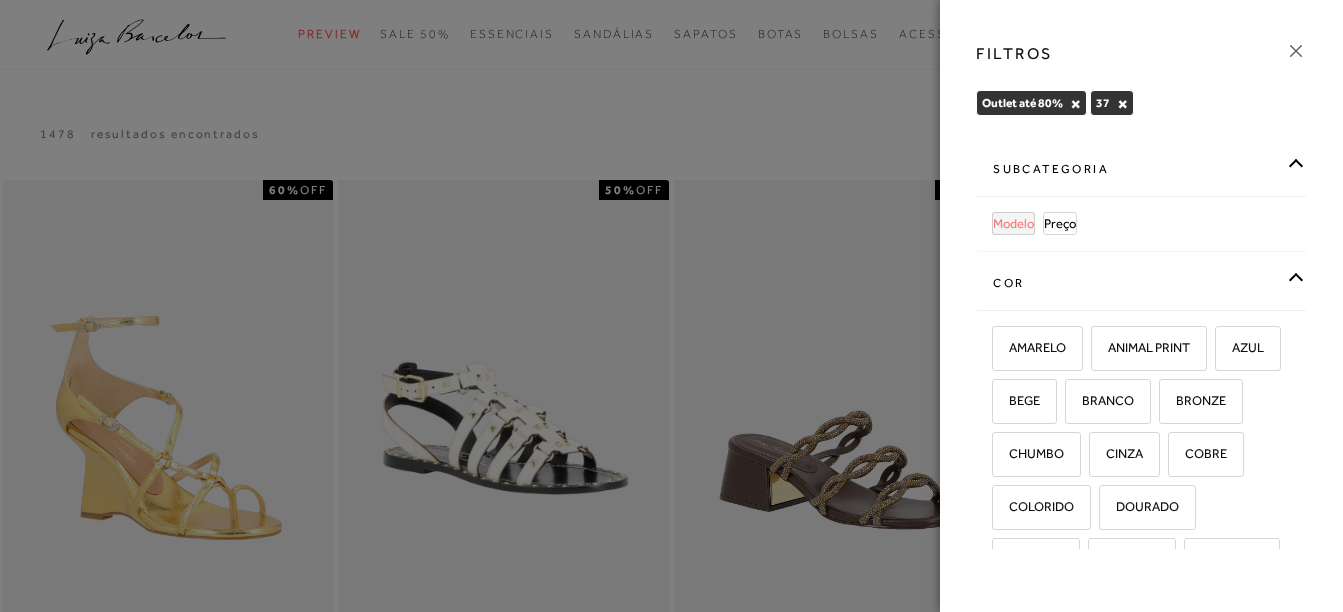click on "Modelo" at bounding box center [1013, 223] 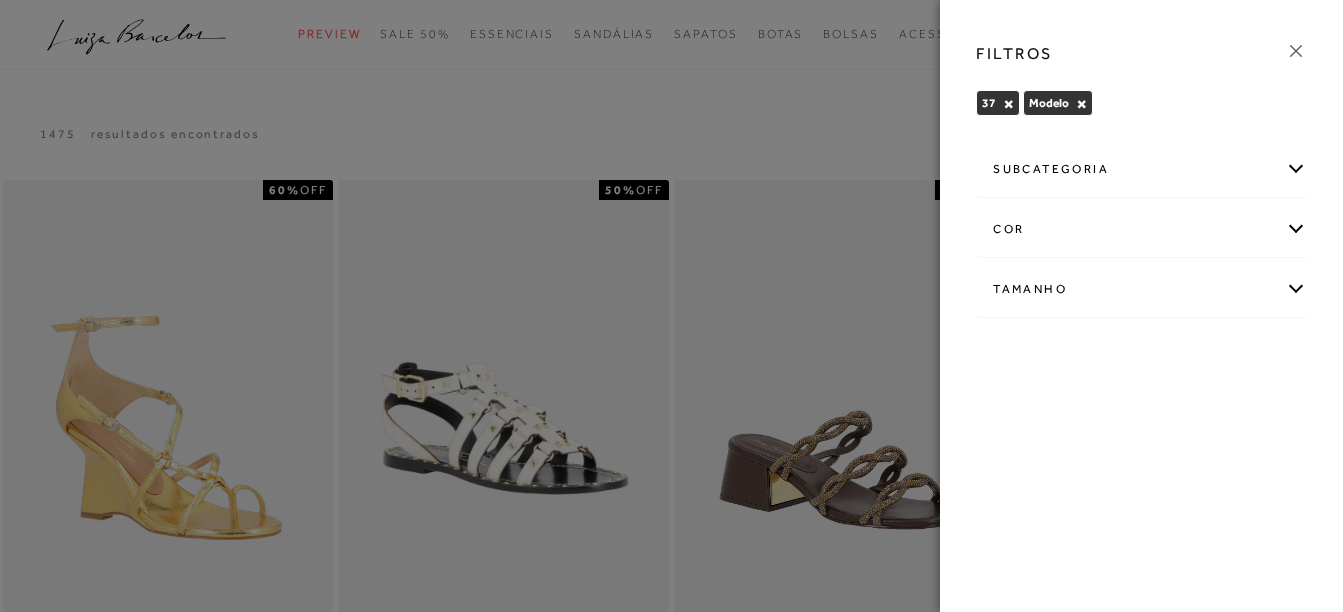 scroll, scrollTop: 0, scrollLeft: 0, axis: both 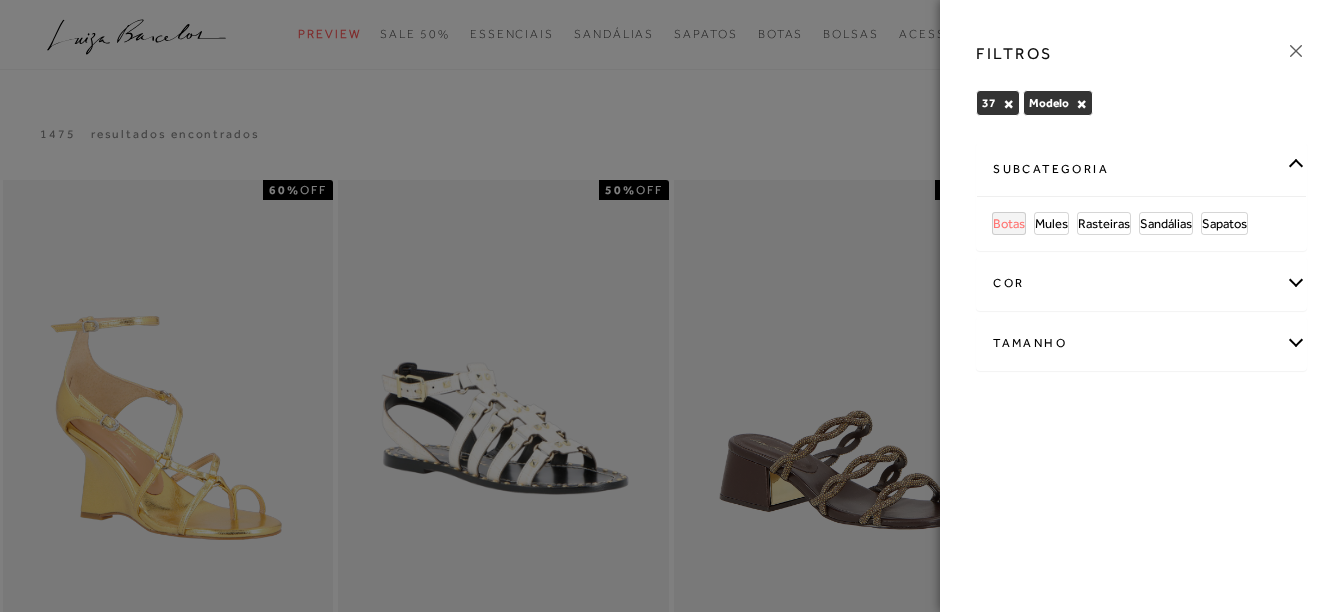 click on "Botas" at bounding box center (1009, 223) 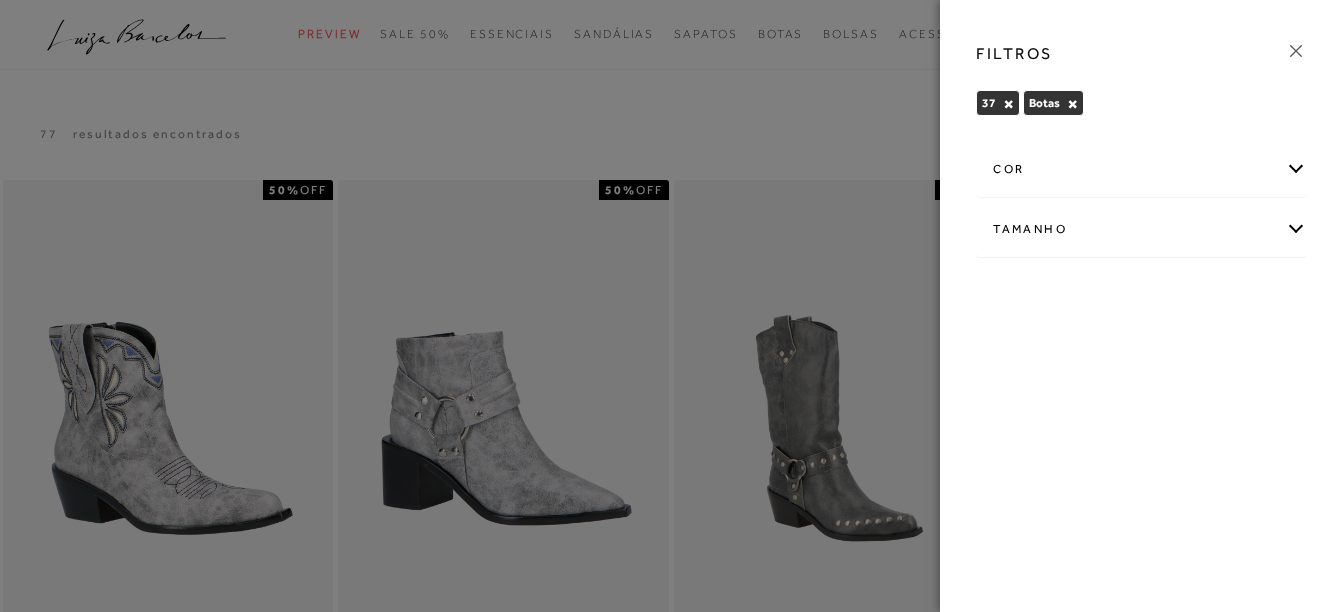 click 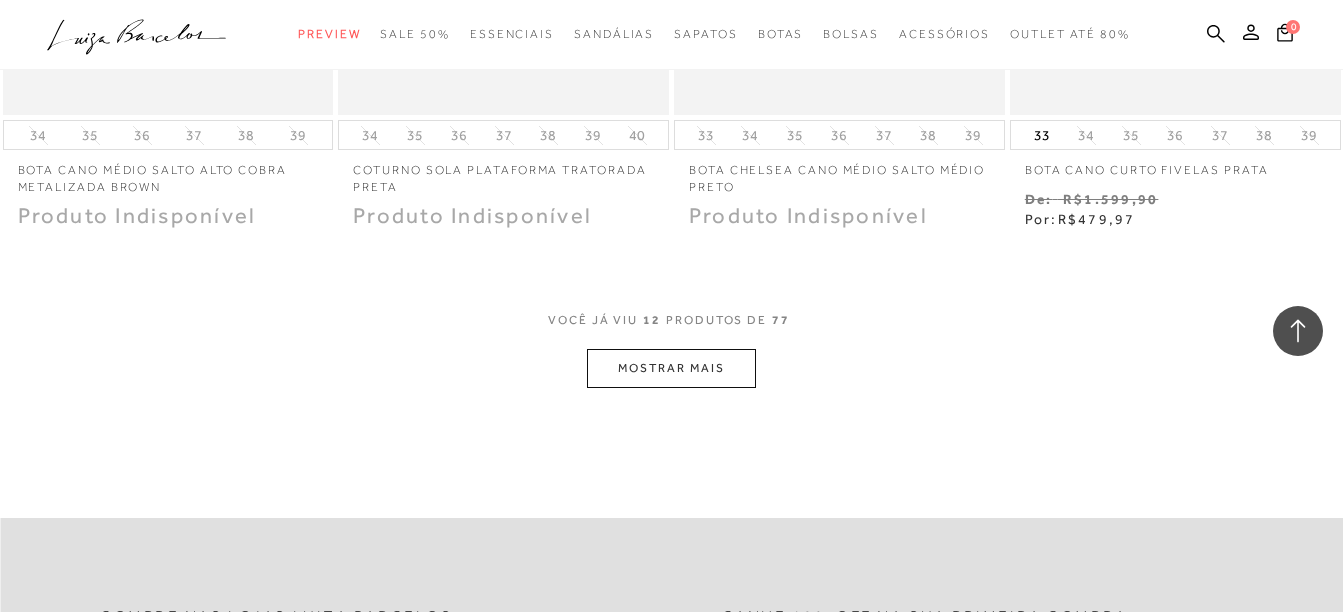 scroll, scrollTop: 2100, scrollLeft: 0, axis: vertical 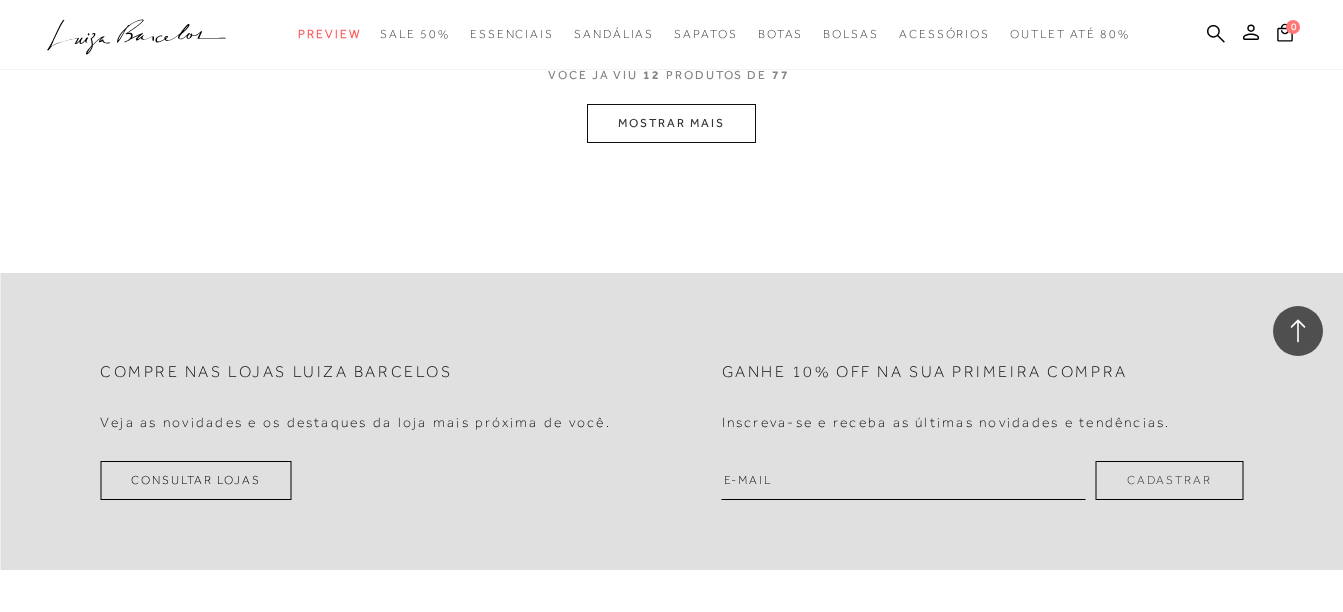 click on "MOSTRAR MAIS" at bounding box center (671, 123) 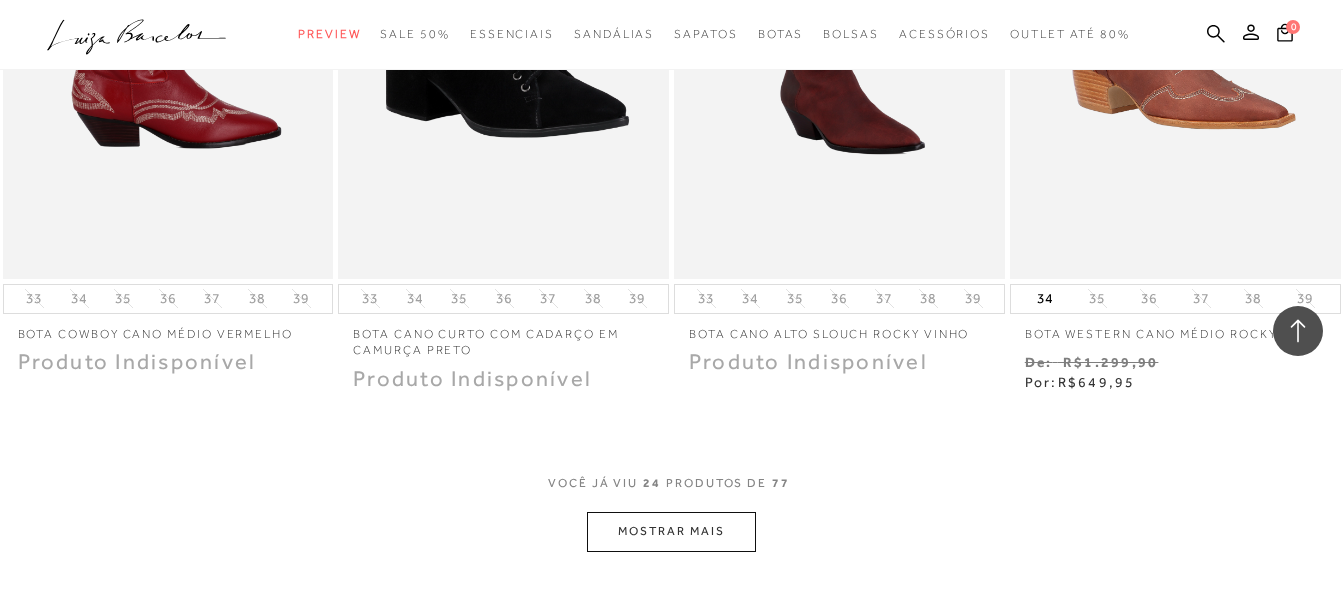 scroll, scrollTop: 3700, scrollLeft: 0, axis: vertical 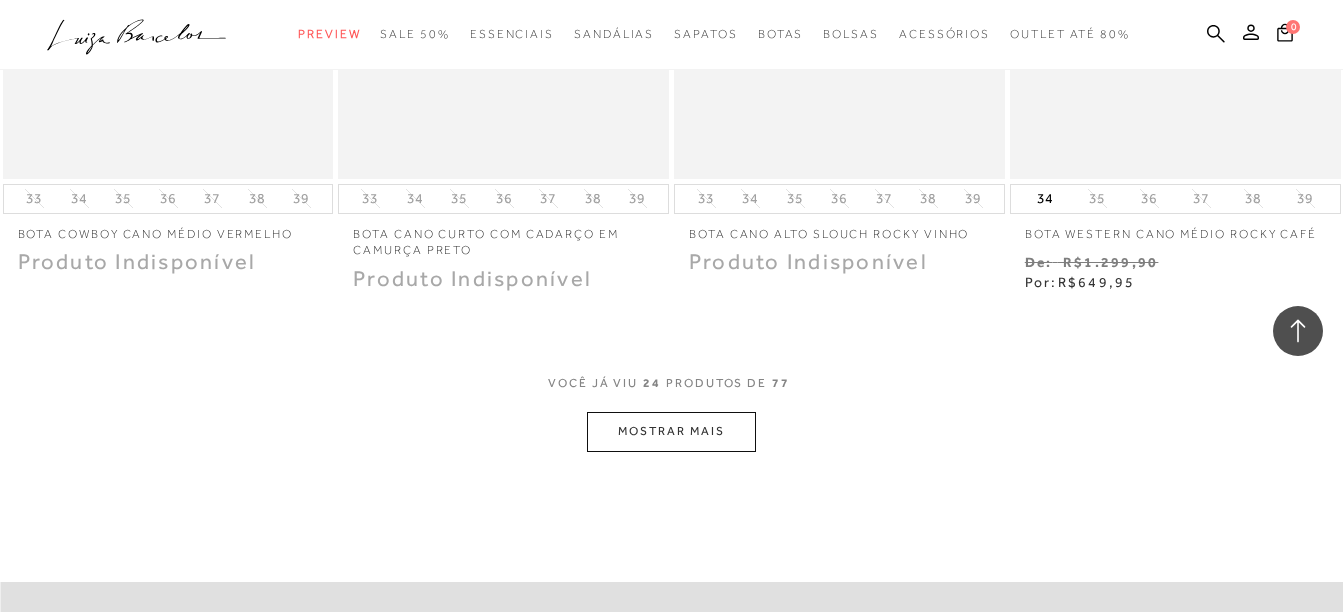 click on "MOSTRAR MAIS" at bounding box center [671, 431] 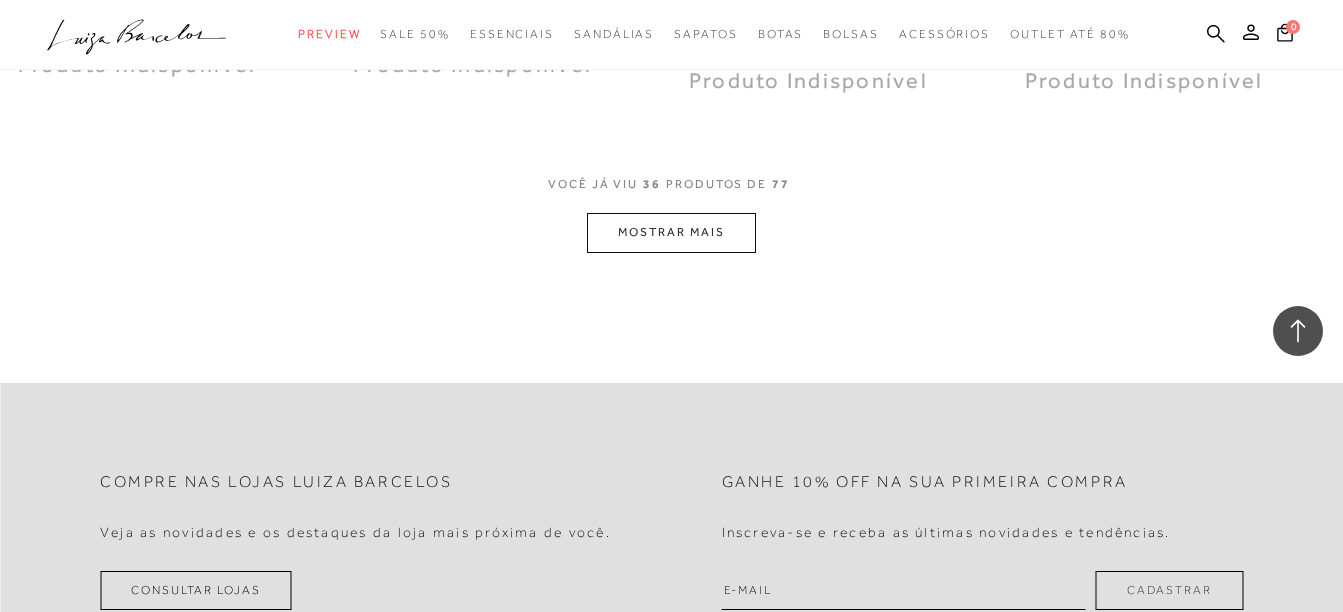 scroll, scrollTop: 5900, scrollLeft: 0, axis: vertical 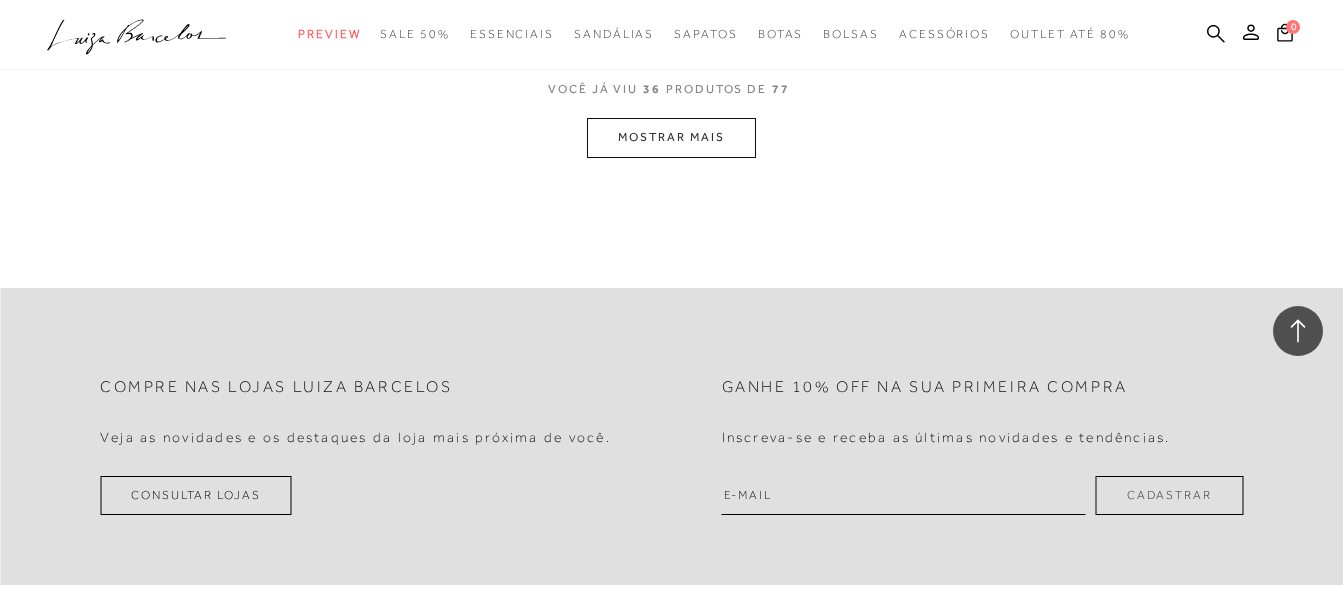 click on "MOSTRAR MAIS" at bounding box center (671, 137) 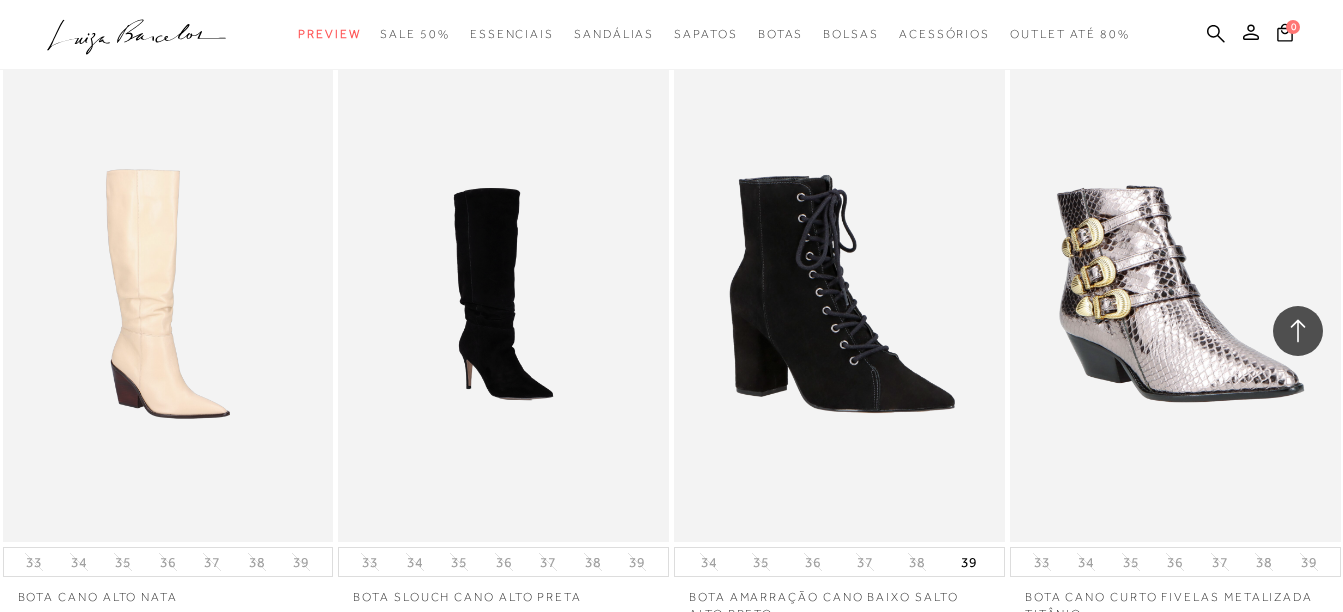 scroll, scrollTop: 7400, scrollLeft: 0, axis: vertical 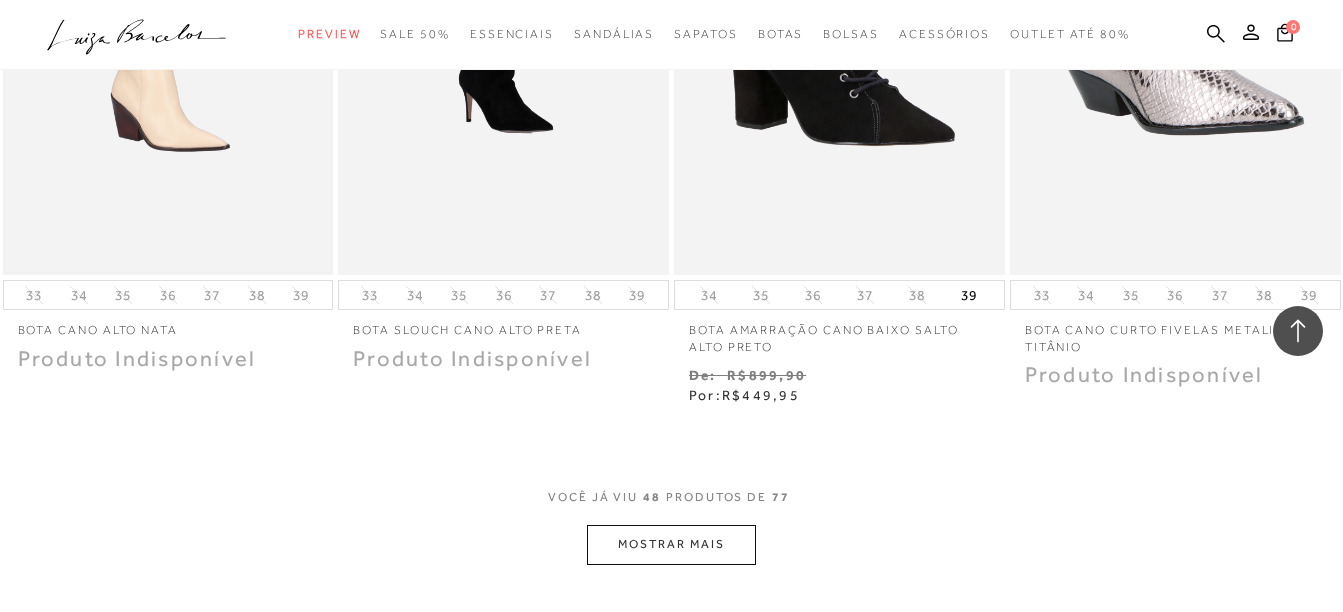 click at bounding box center [168, 27] 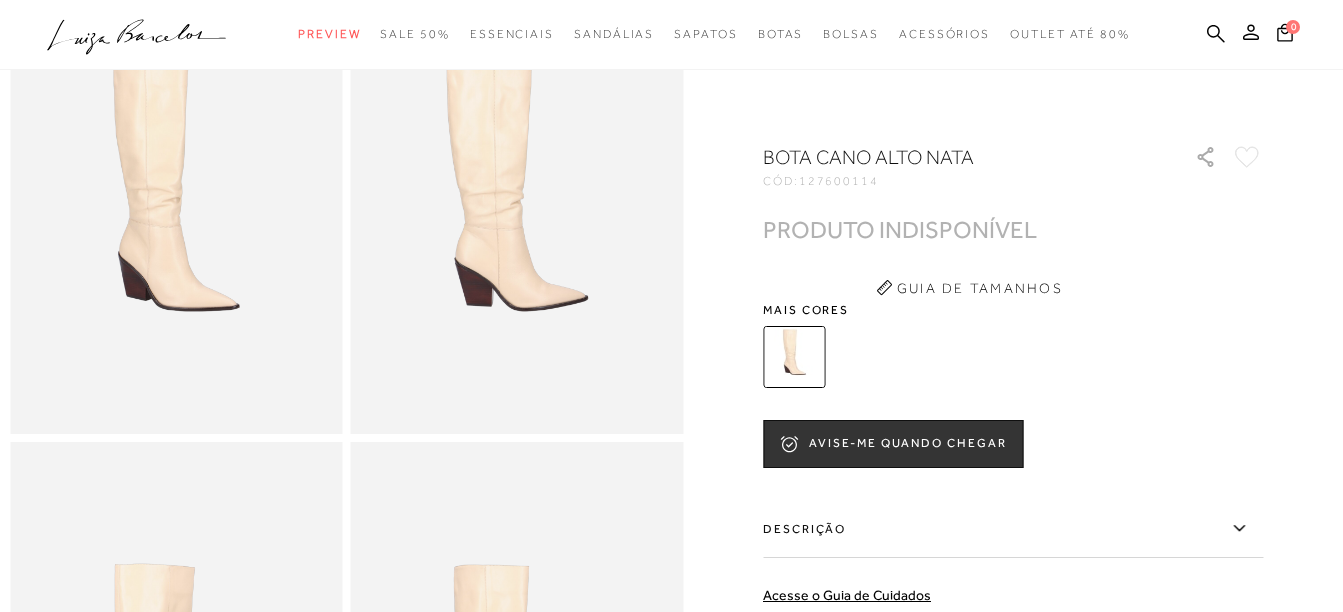 scroll, scrollTop: 0, scrollLeft: 0, axis: both 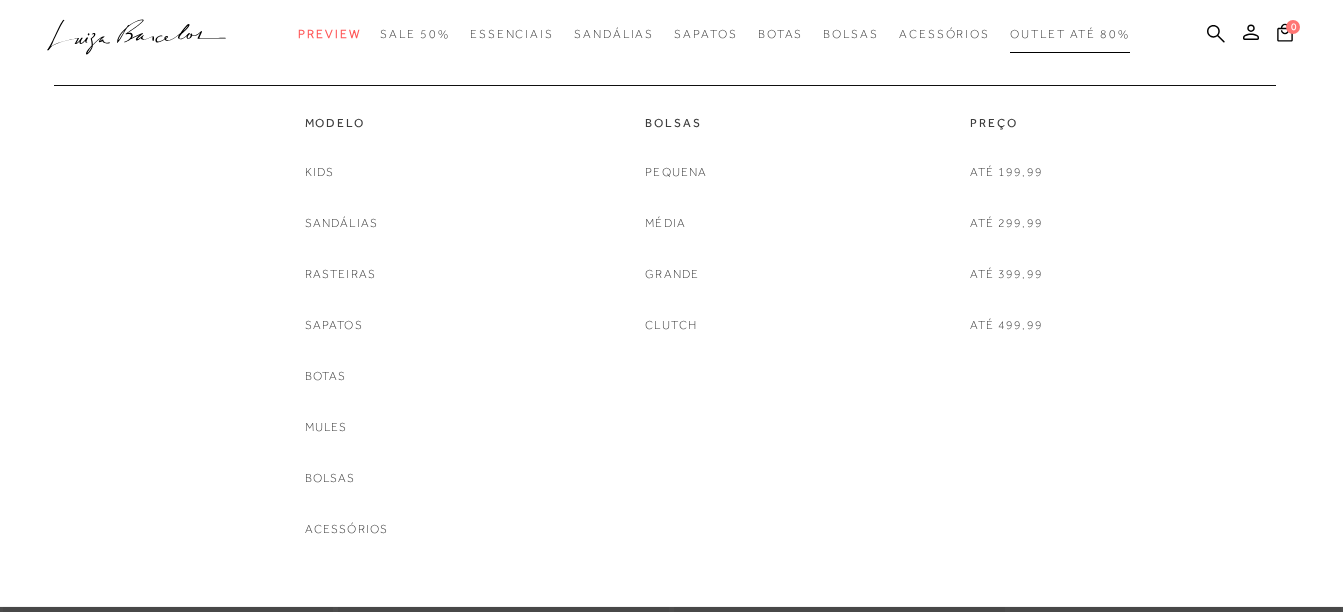 click on "Outlet até 80%" at bounding box center (1070, 34) 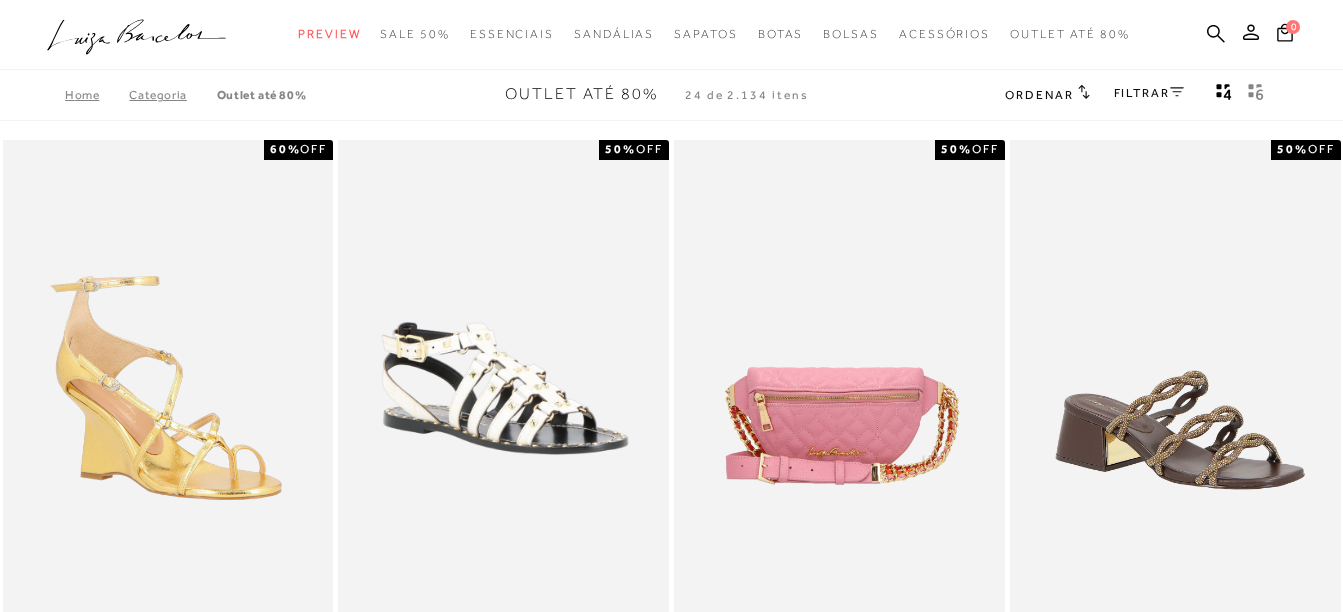 scroll, scrollTop: 0, scrollLeft: 0, axis: both 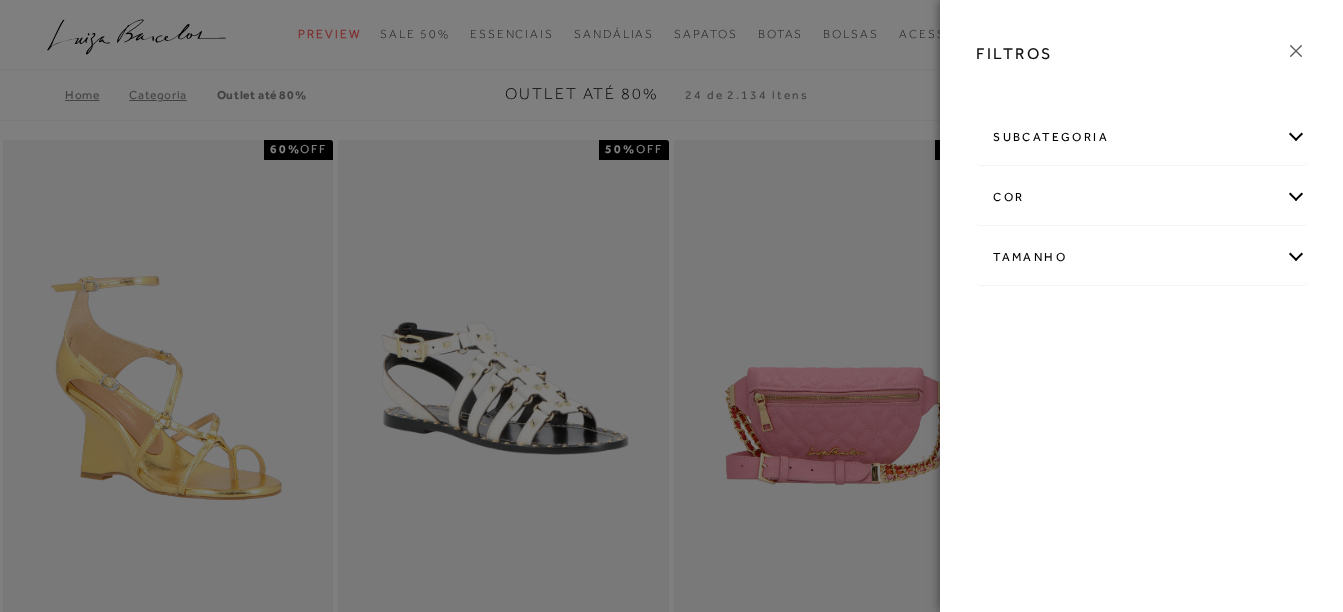 click on "Tamanho" at bounding box center [1141, 257] 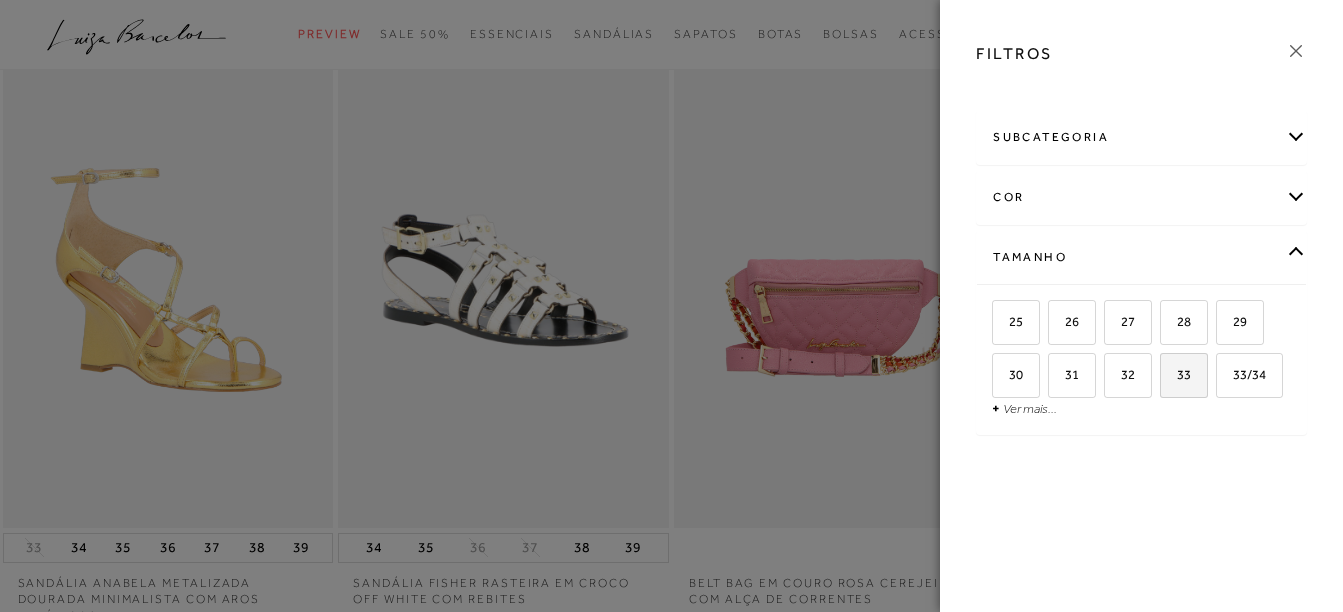 scroll, scrollTop: 200, scrollLeft: 0, axis: vertical 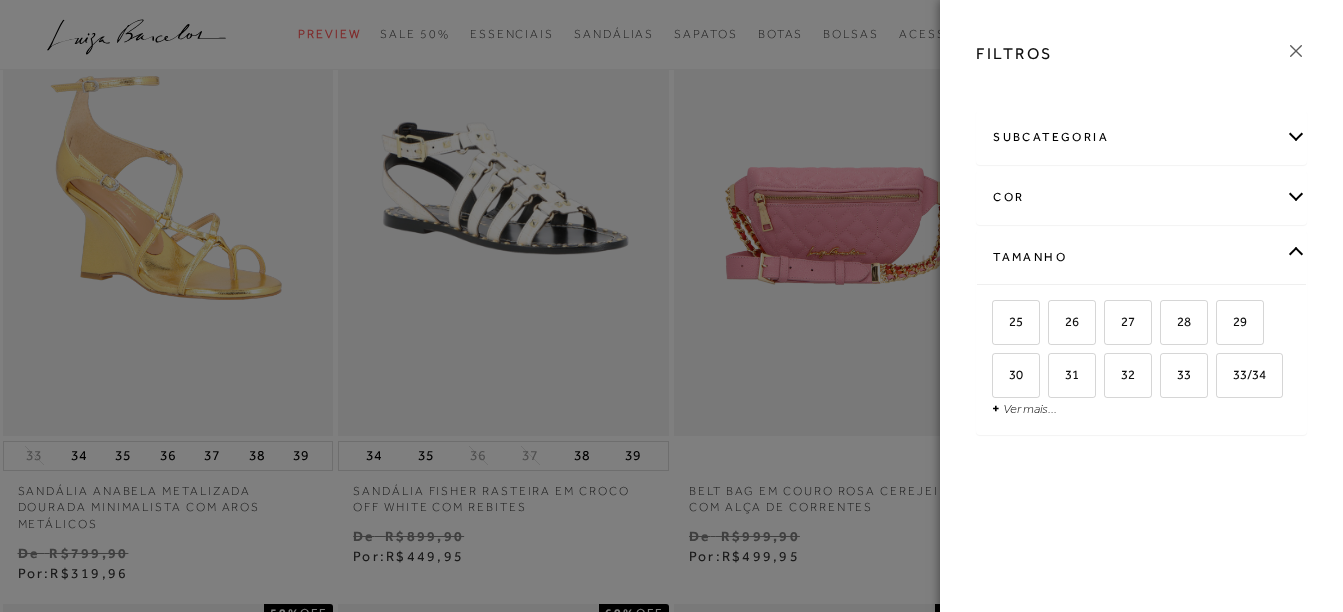 click on "Tamanho" at bounding box center [1141, 257] 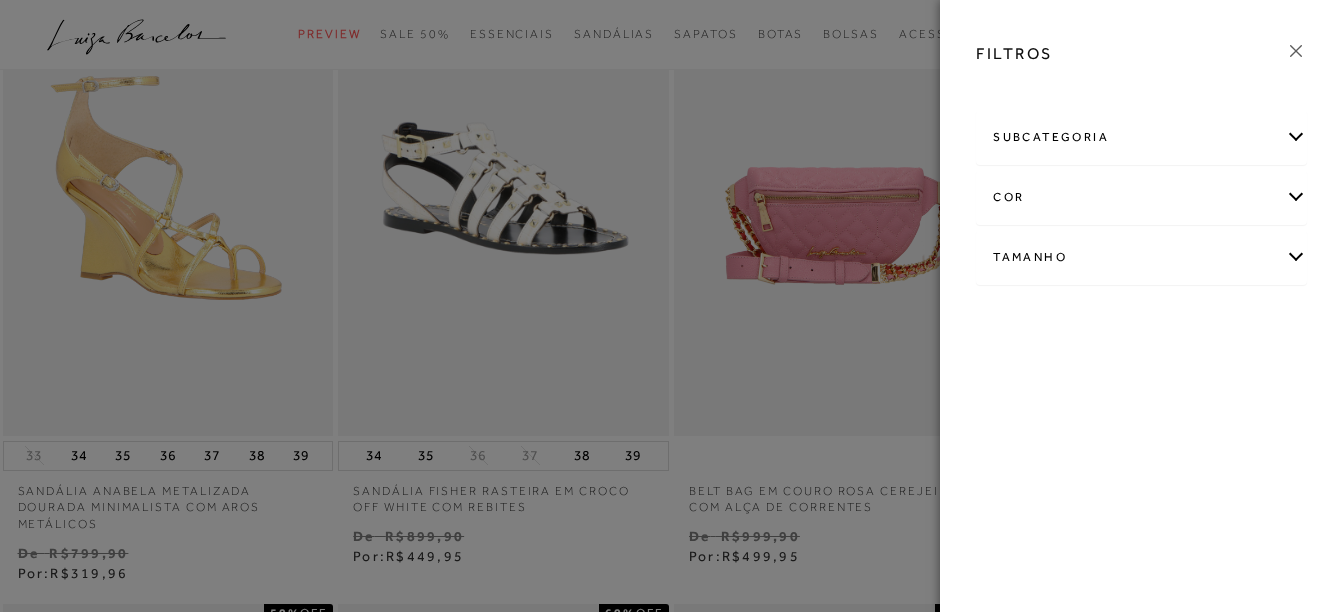 click on "Tamanho" at bounding box center (1141, 257) 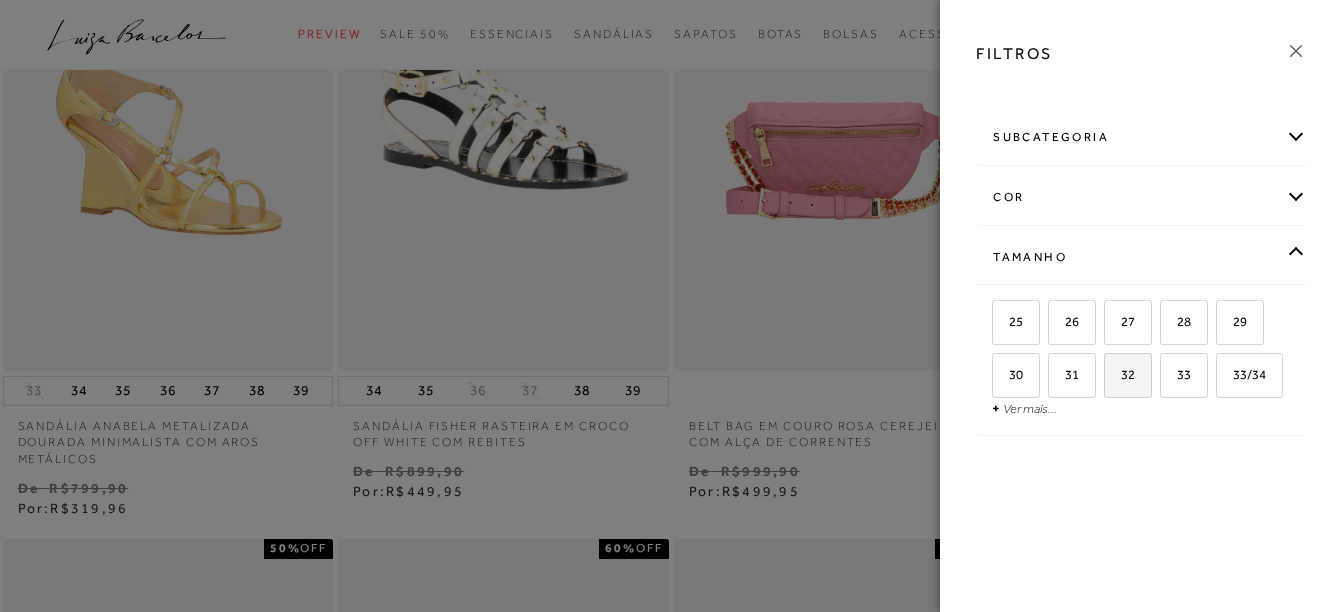 scroll, scrollTop: 300, scrollLeft: 0, axis: vertical 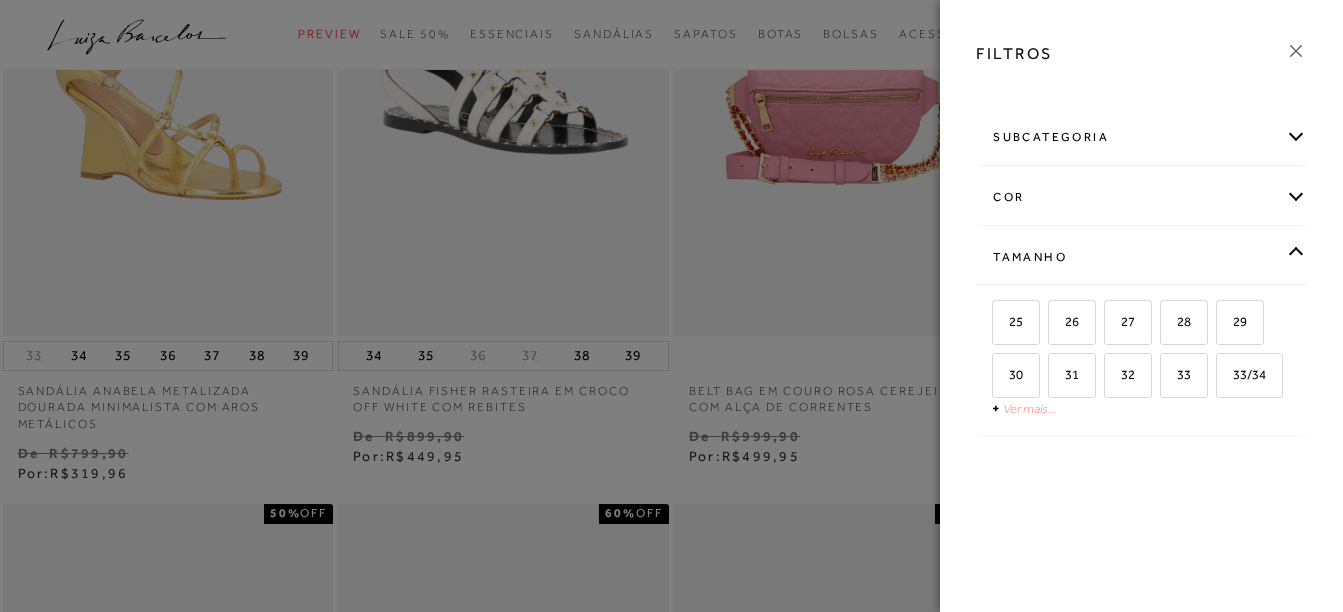 click on "Ver mais..." at bounding box center (1030, 408) 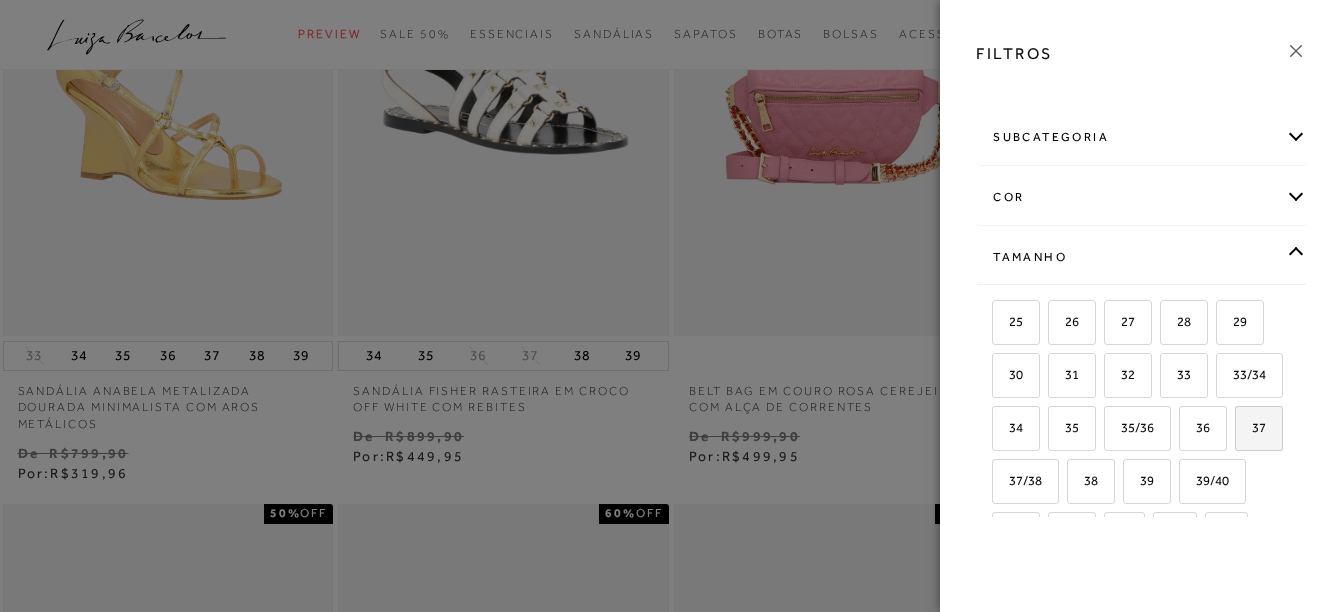 click on "37" at bounding box center [1251, 427] 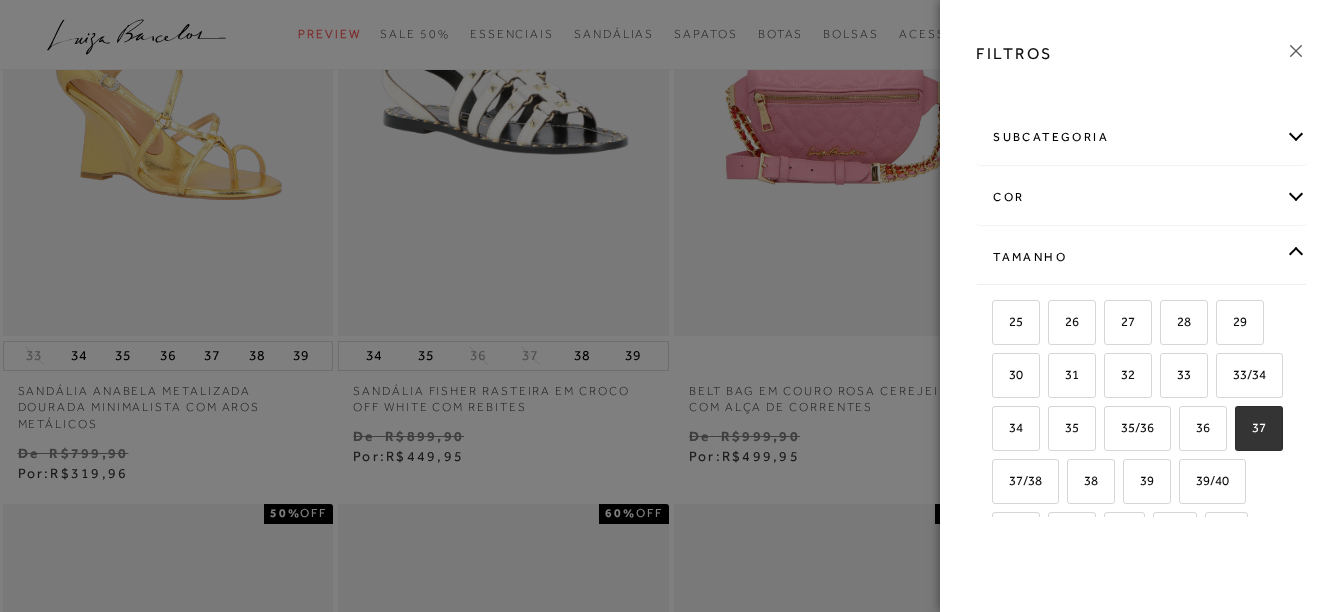 checkbox on "true" 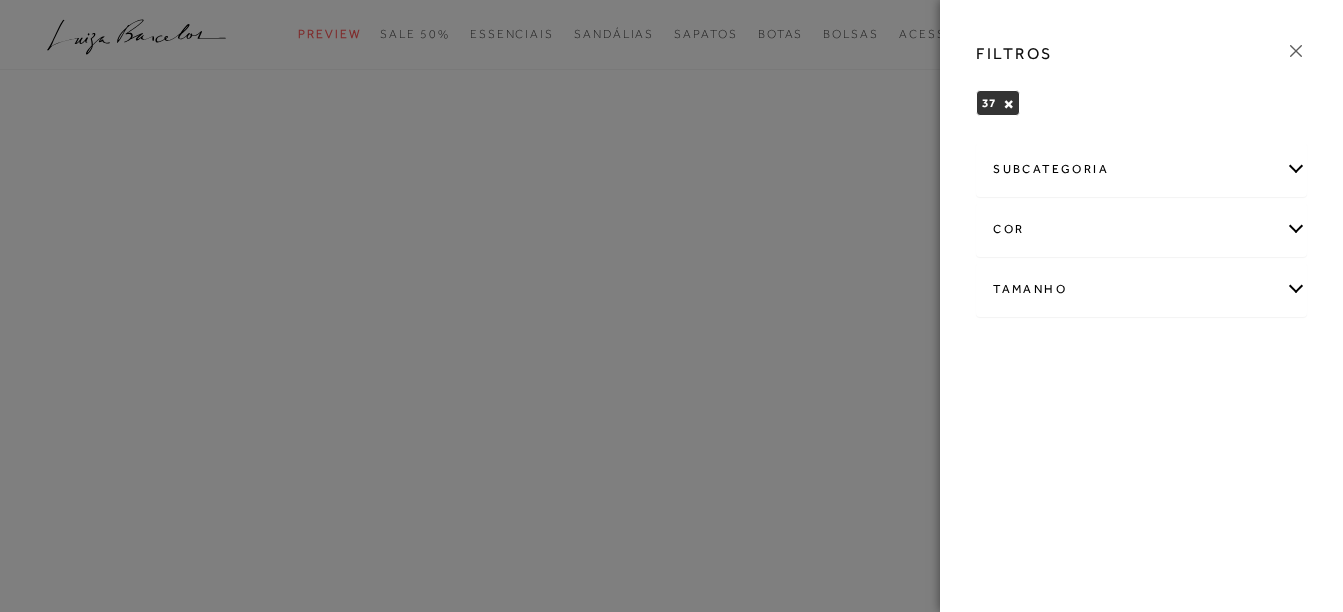 scroll, scrollTop: 0, scrollLeft: 0, axis: both 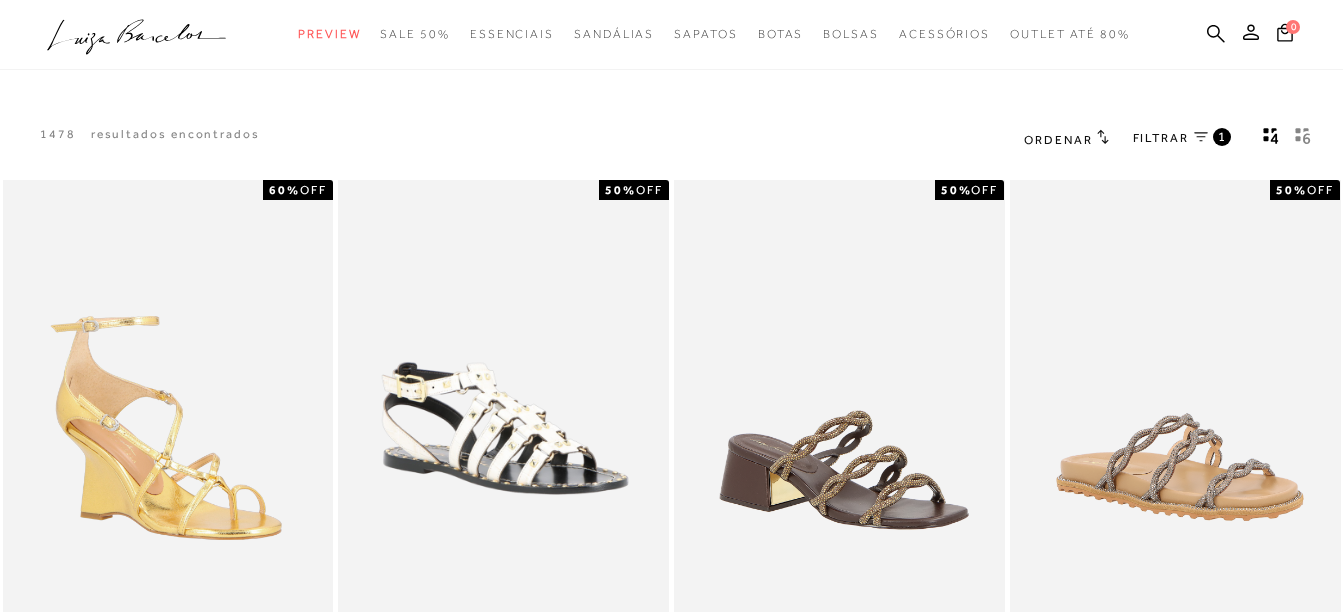 click on "FILTRAR" at bounding box center [1161, 138] 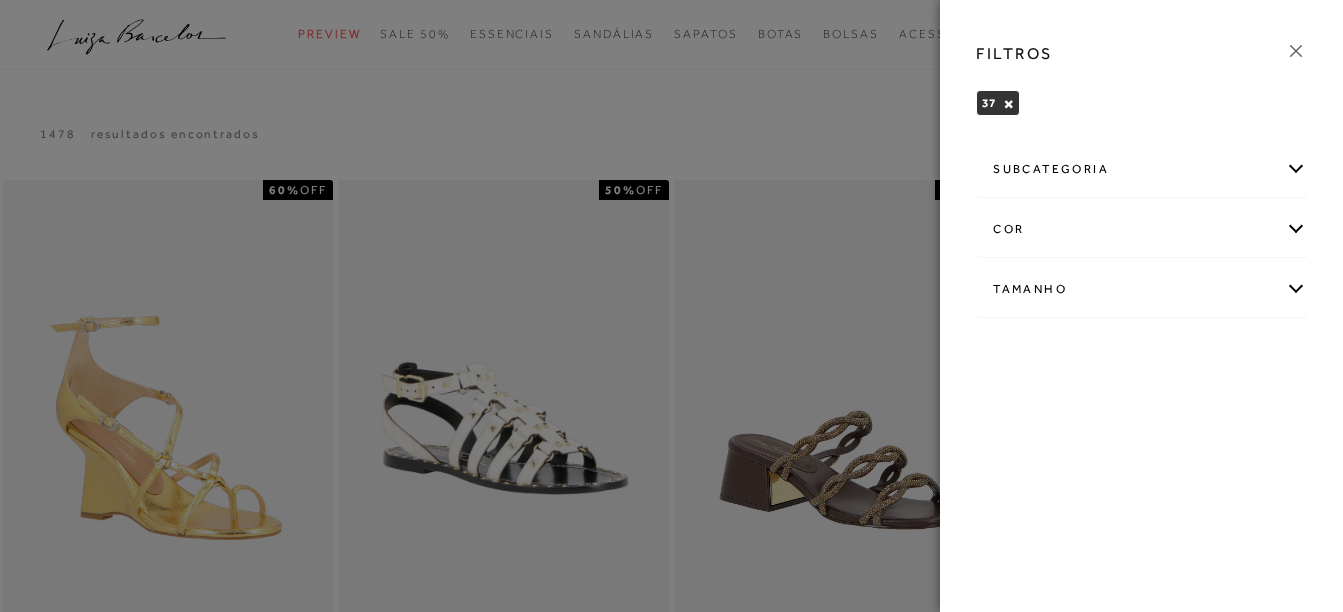 click at bounding box center [671, 306] 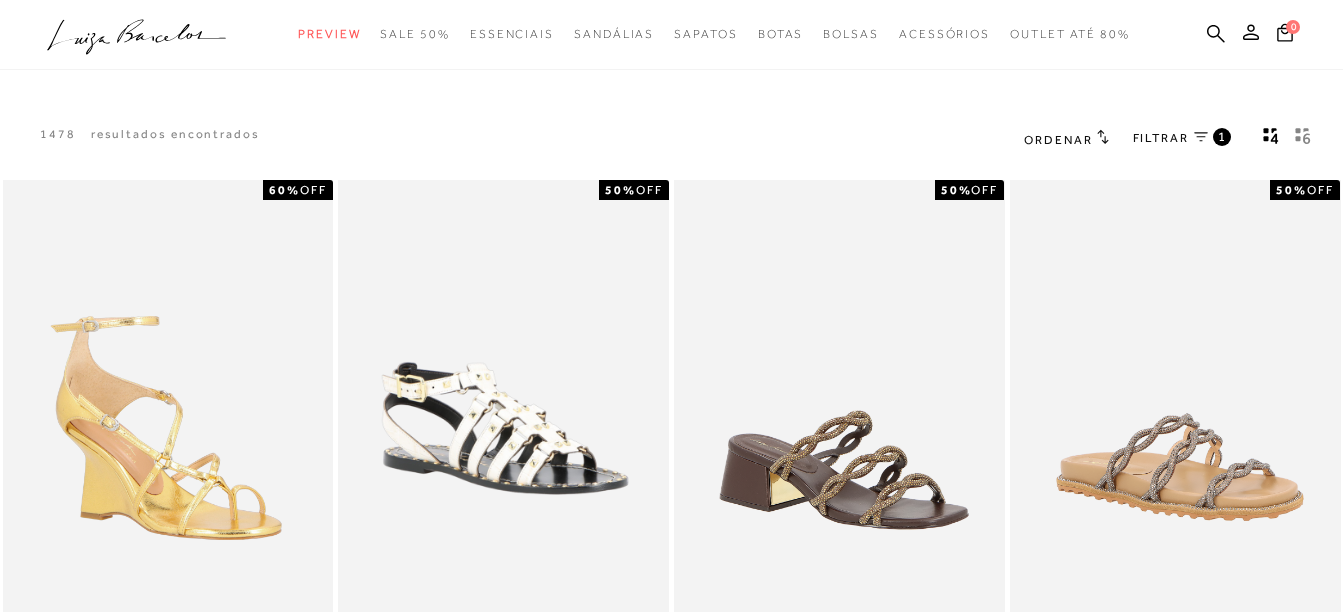 click on "Ordenar" at bounding box center (1058, 140) 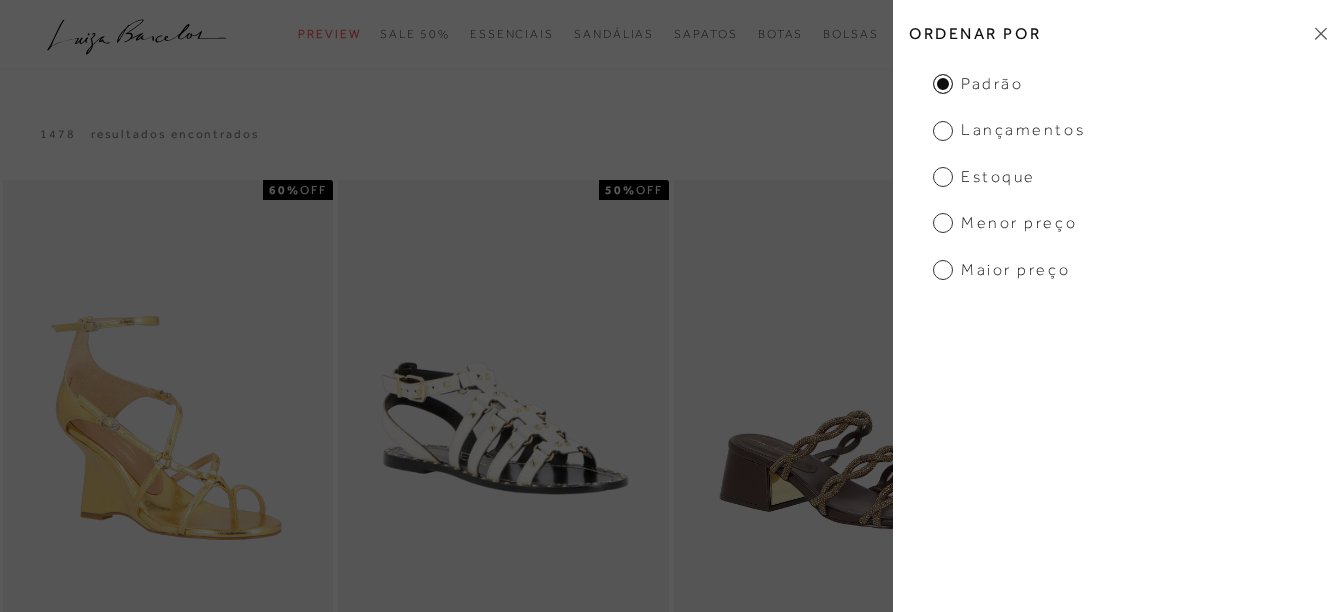 click on "Maior Preço" at bounding box center [1001, 270] 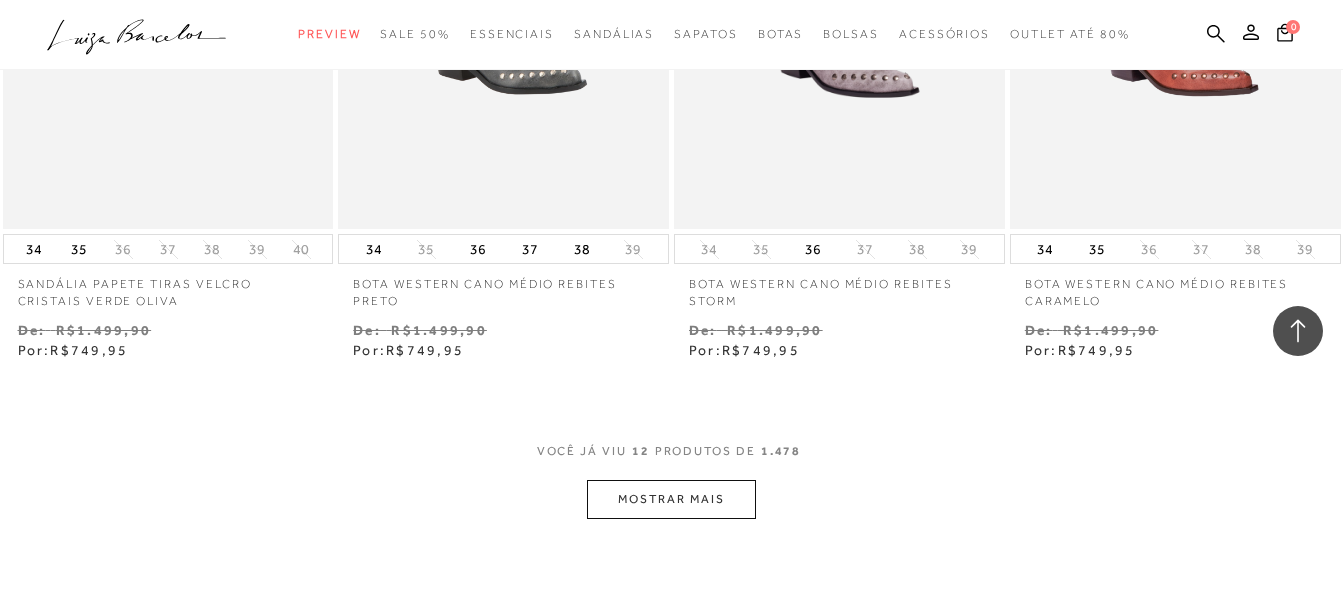 scroll, scrollTop: 1900, scrollLeft: 0, axis: vertical 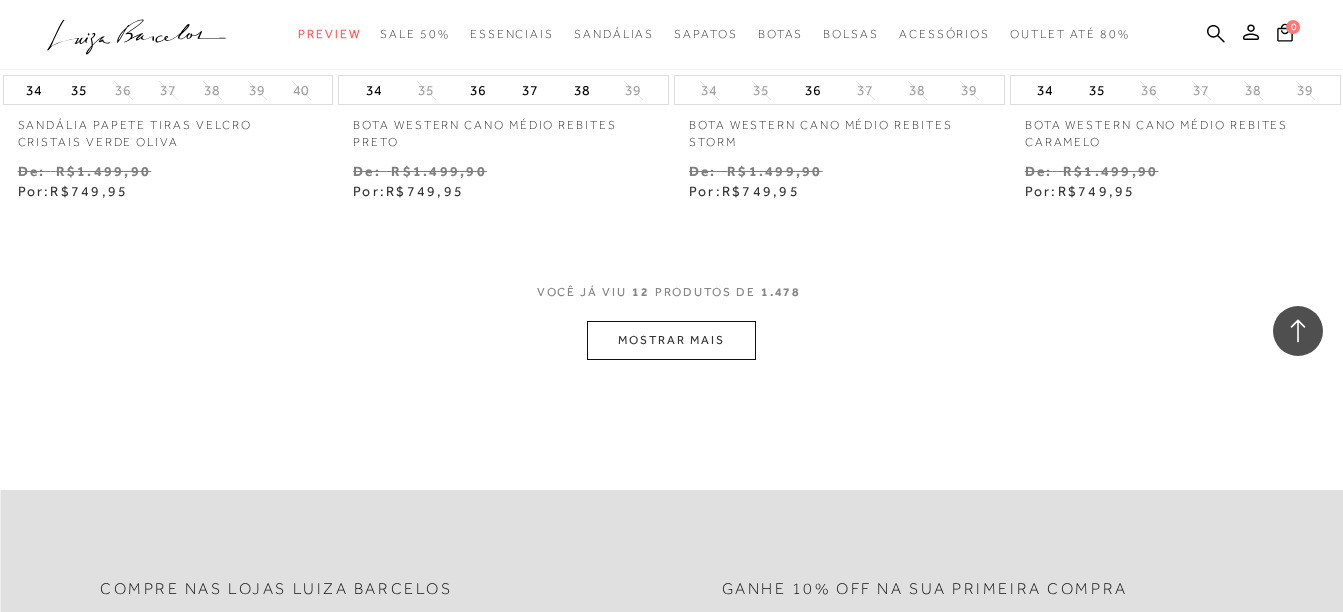 click on "MOSTRAR MAIS" at bounding box center (671, 340) 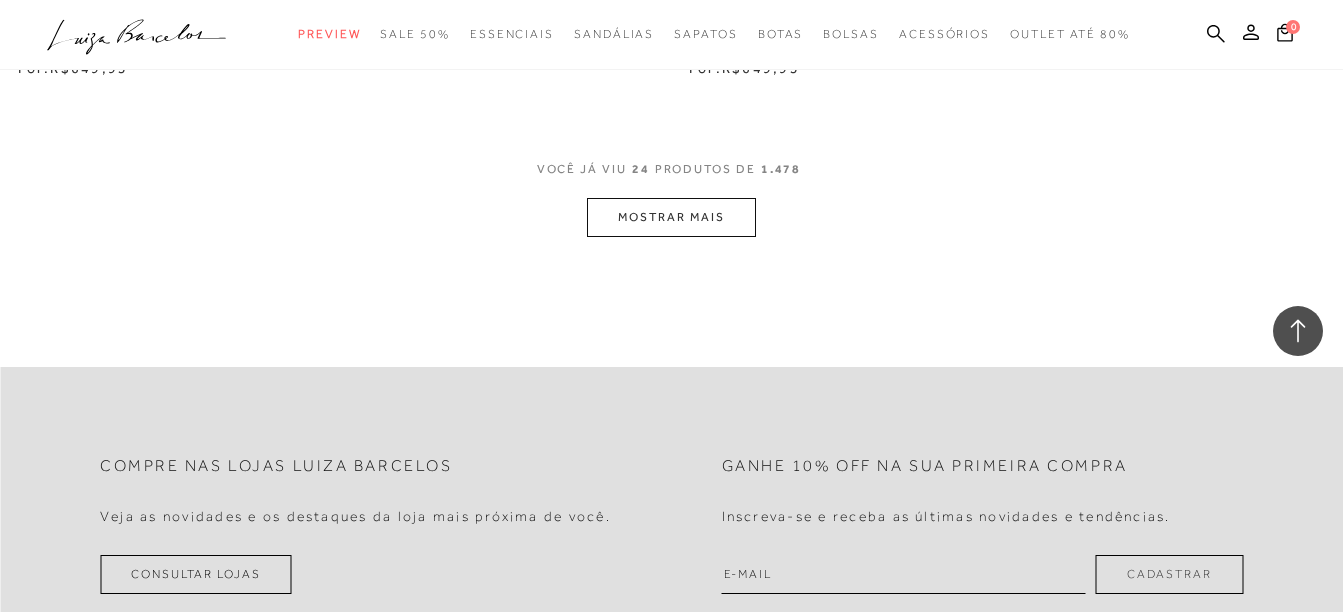 scroll, scrollTop: 4000, scrollLeft: 0, axis: vertical 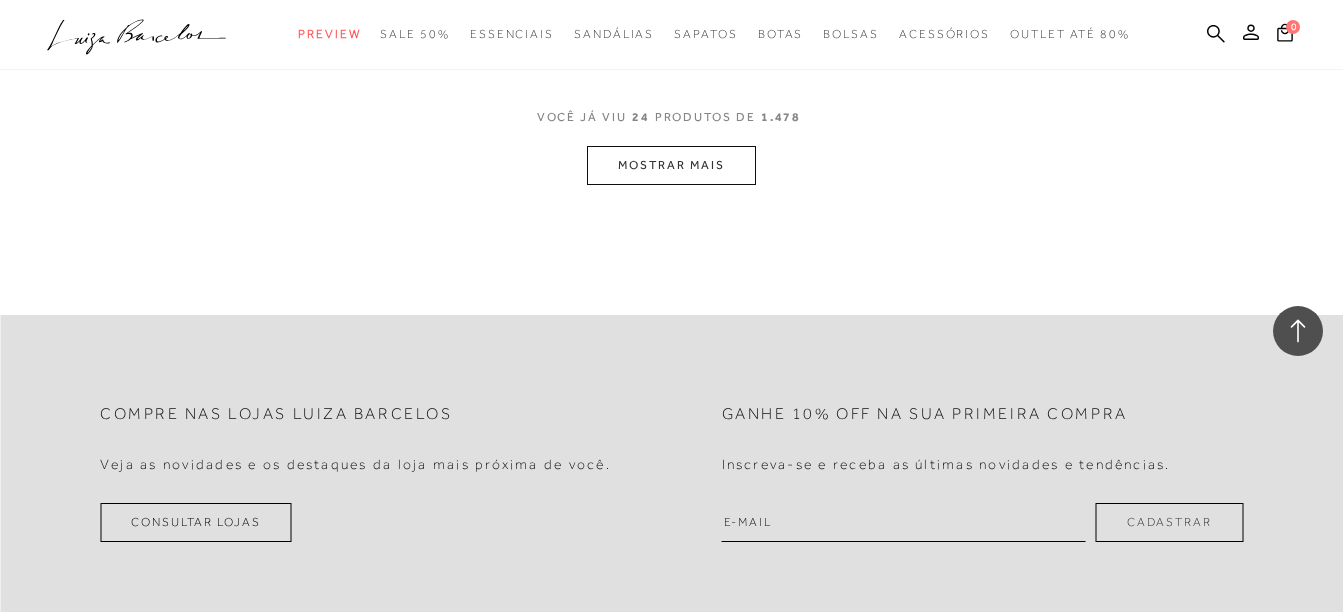 click on "MOSTRAR MAIS" at bounding box center [671, 165] 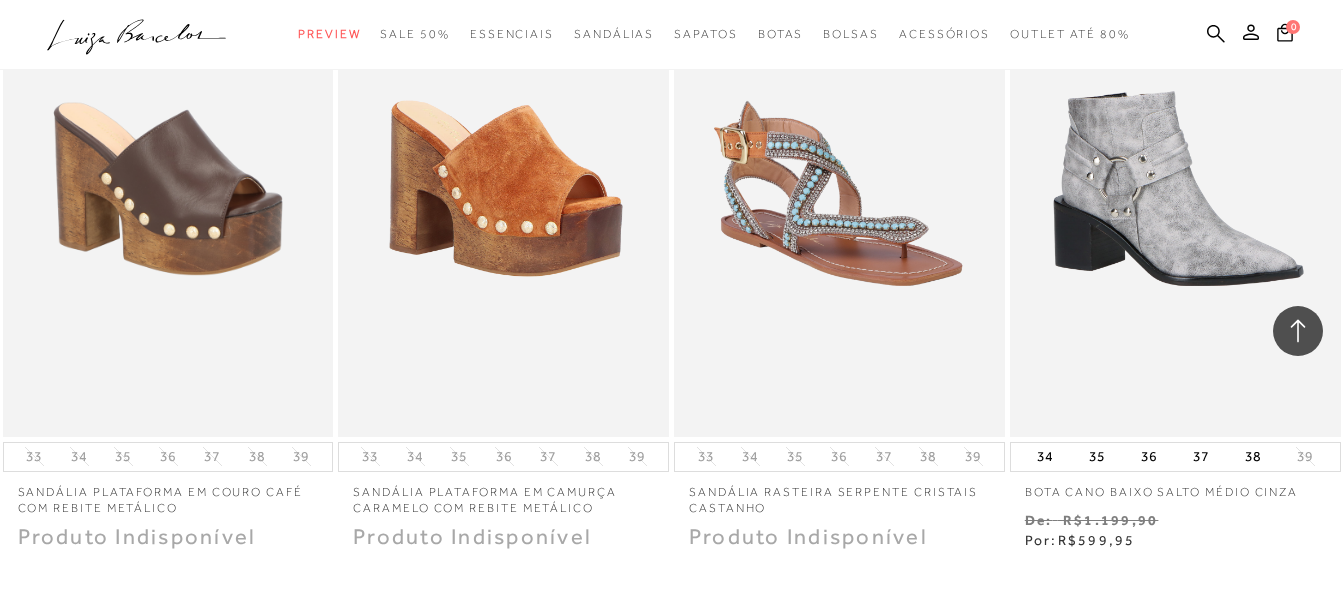 scroll, scrollTop: 5400, scrollLeft: 0, axis: vertical 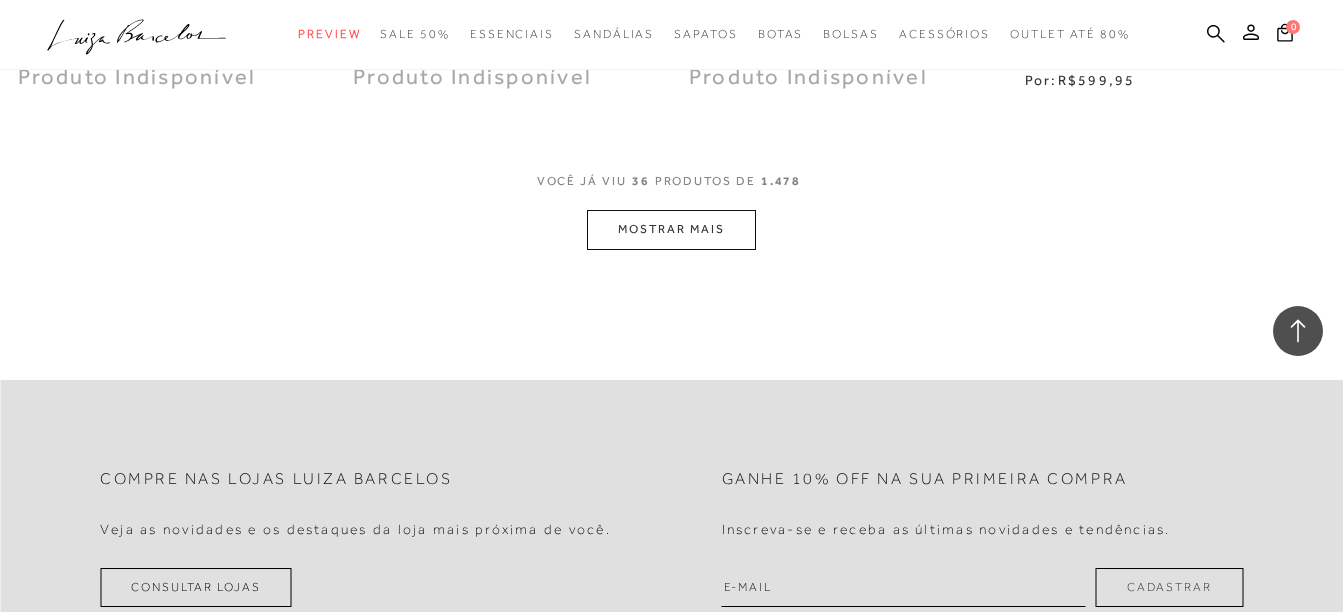 click on "MOSTRAR MAIS" at bounding box center (671, 229) 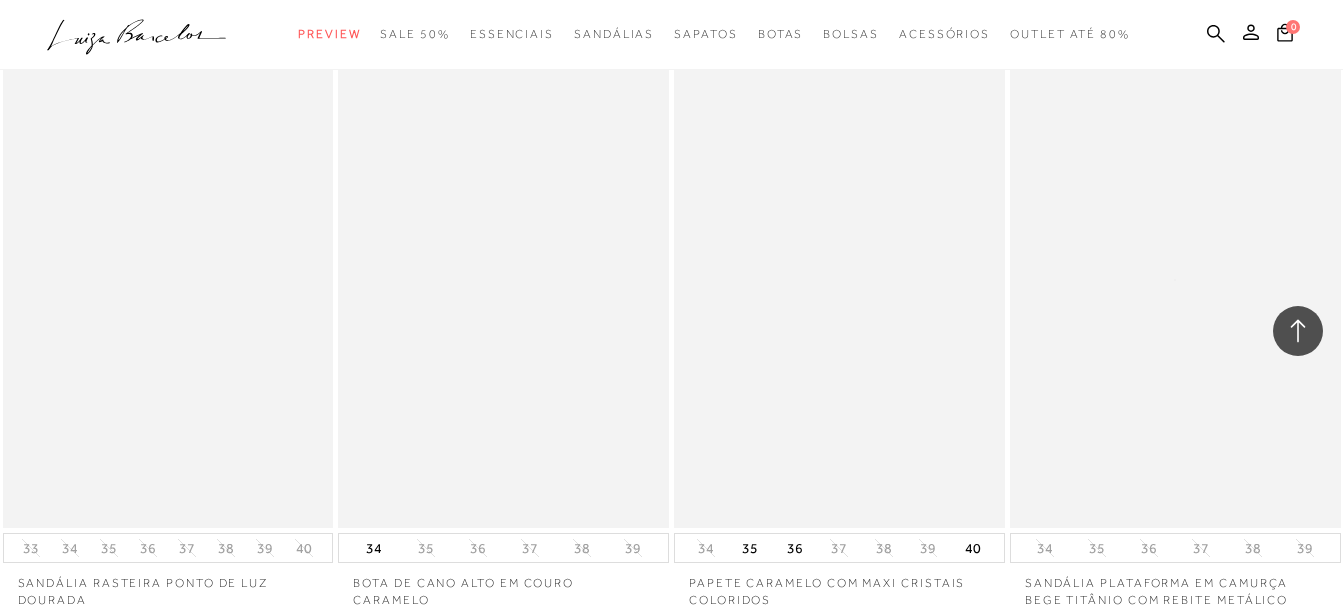scroll, scrollTop: 6144, scrollLeft: 0, axis: vertical 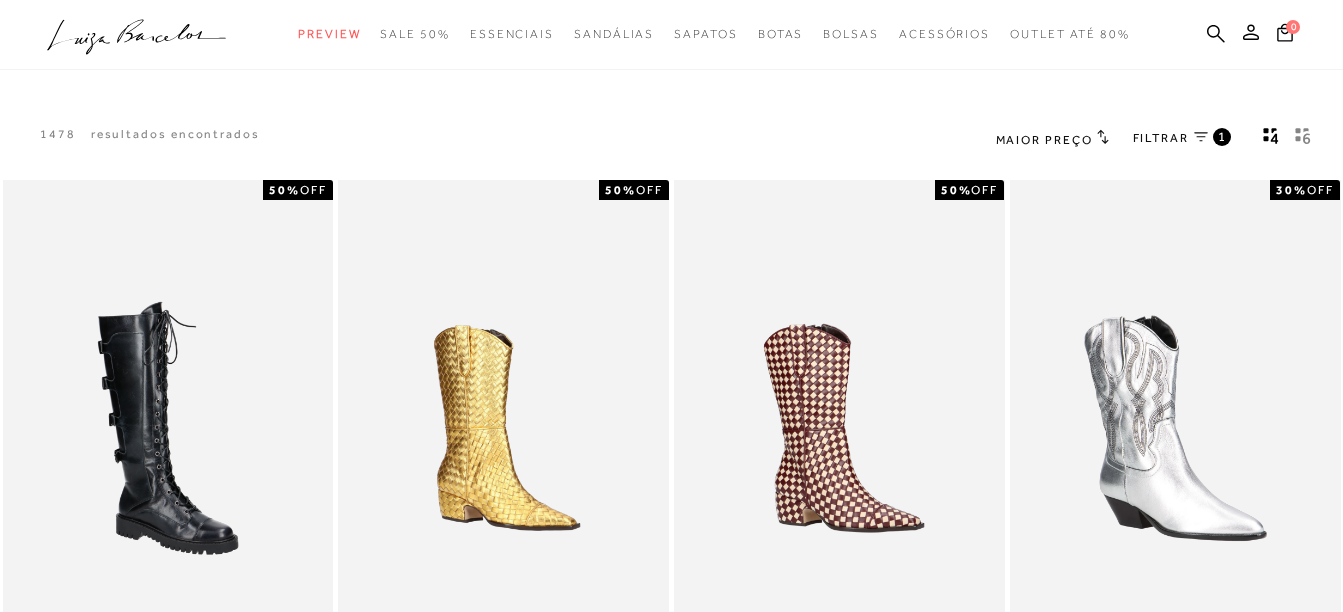 click on "FILTRAR" at bounding box center [1161, 138] 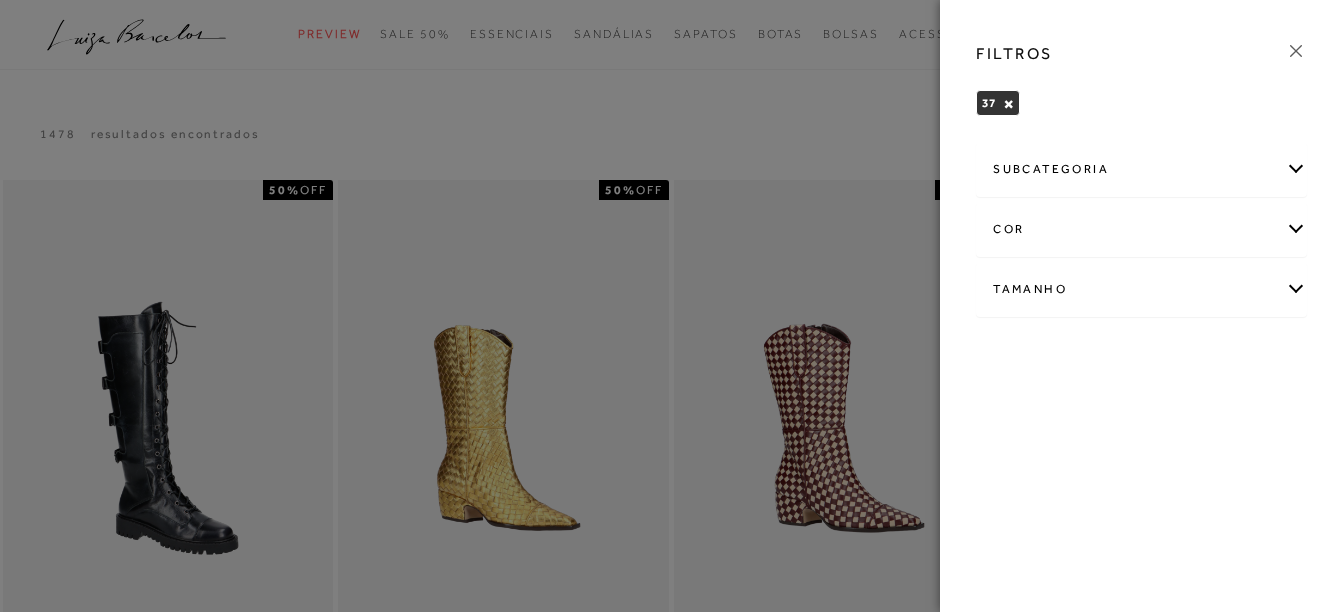 click on "Tamanho" at bounding box center [1141, 289] 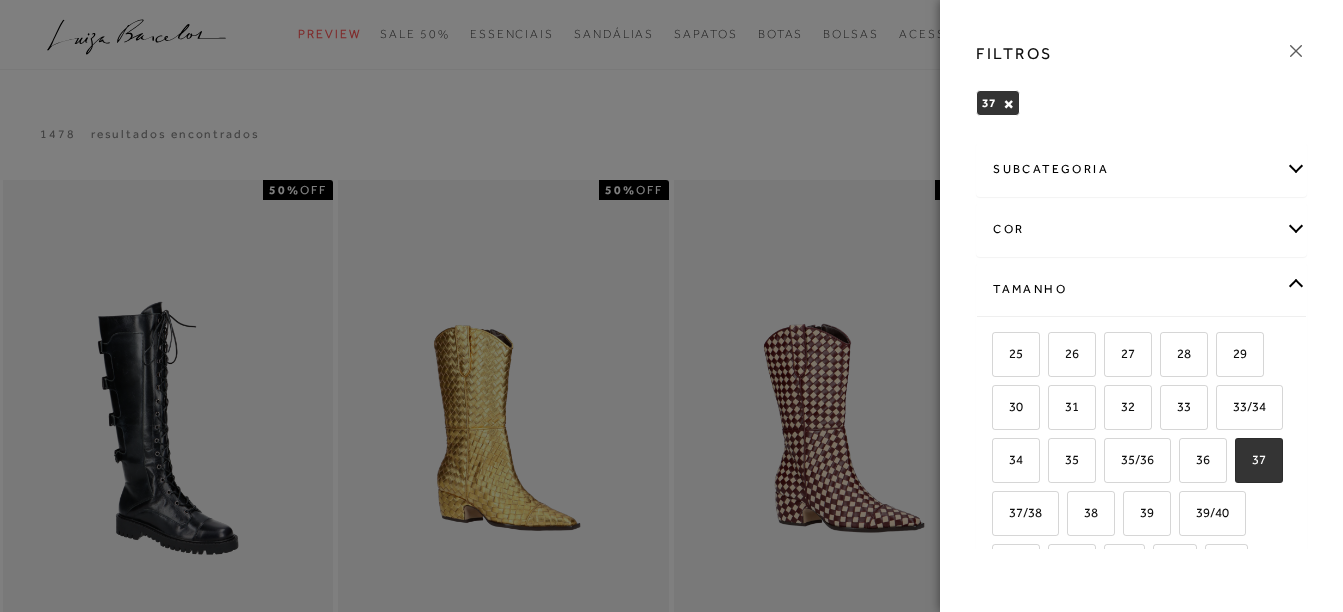 click on "37" at bounding box center [1251, 459] 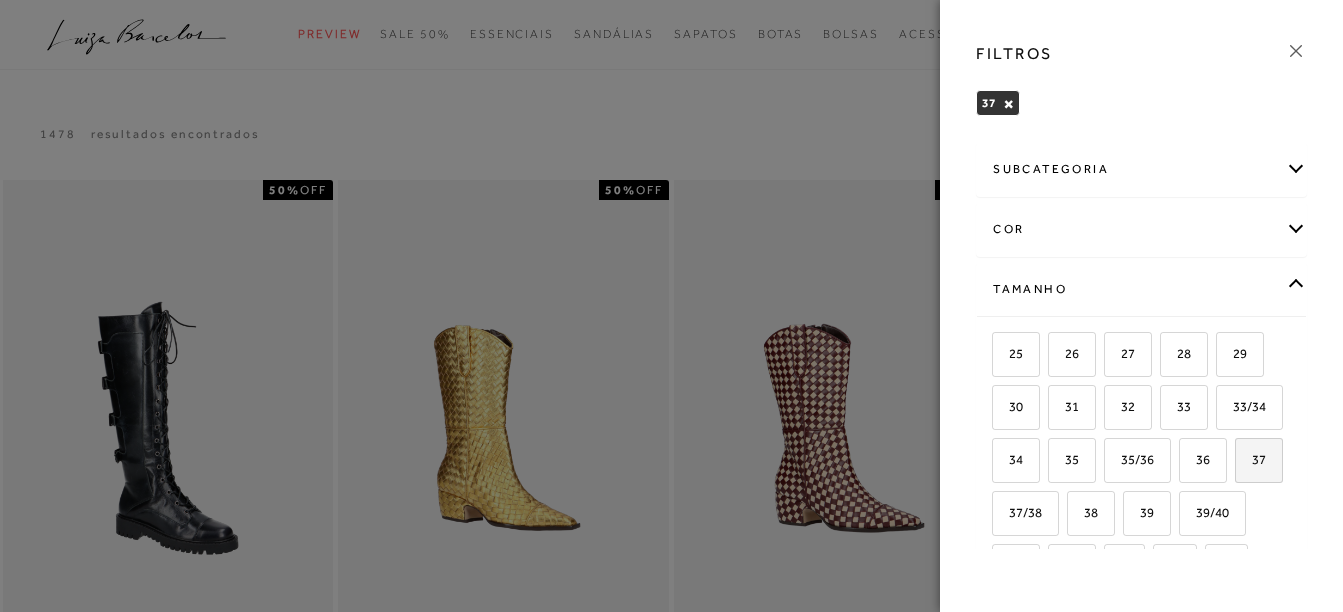 checkbox on "false" 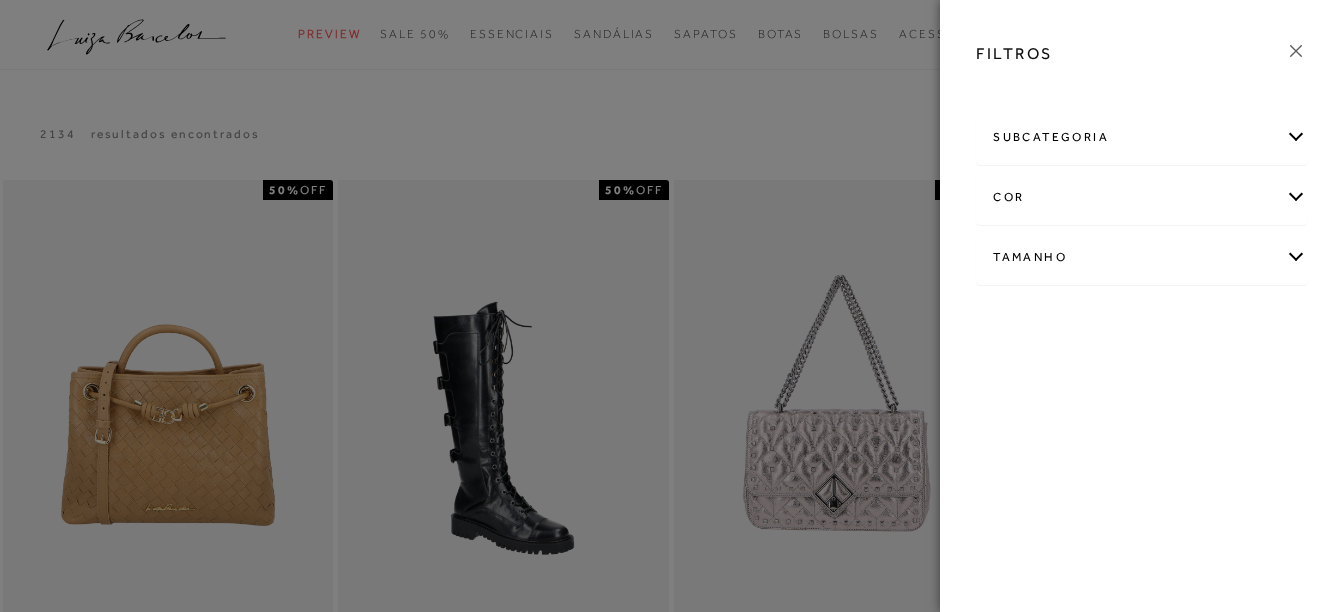 scroll, scrollTop: 0, scrollLeft: 0, axis: both 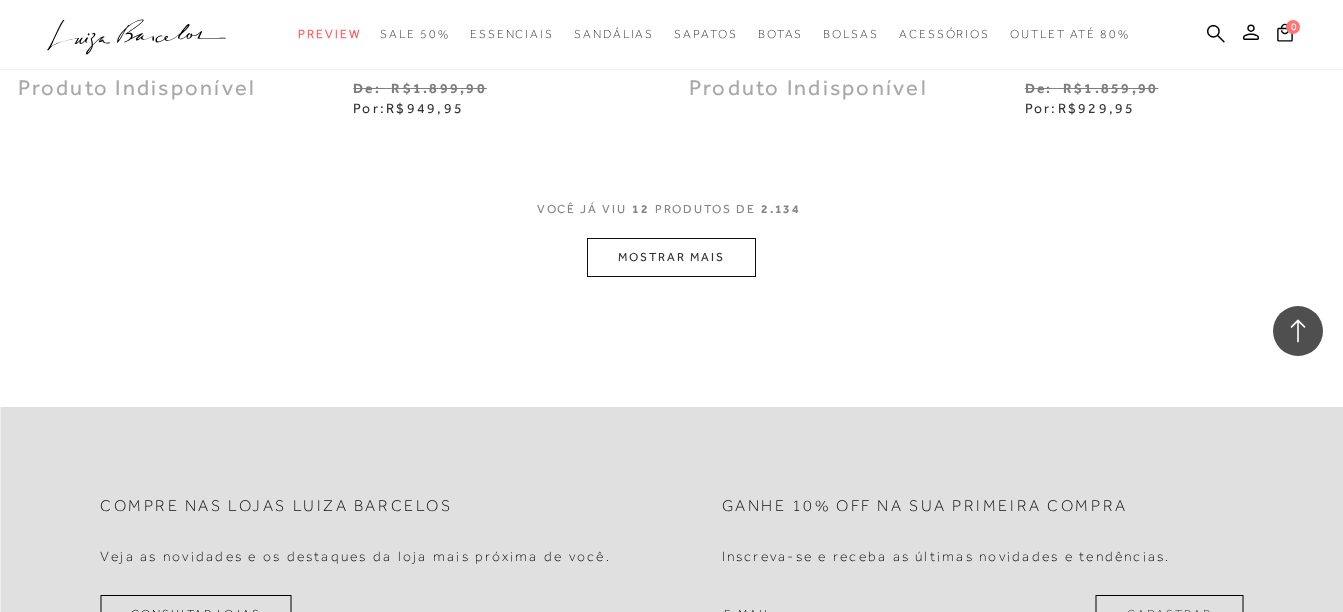 click on "MOSTRAR MAIS" at bounding box center [671, 257] 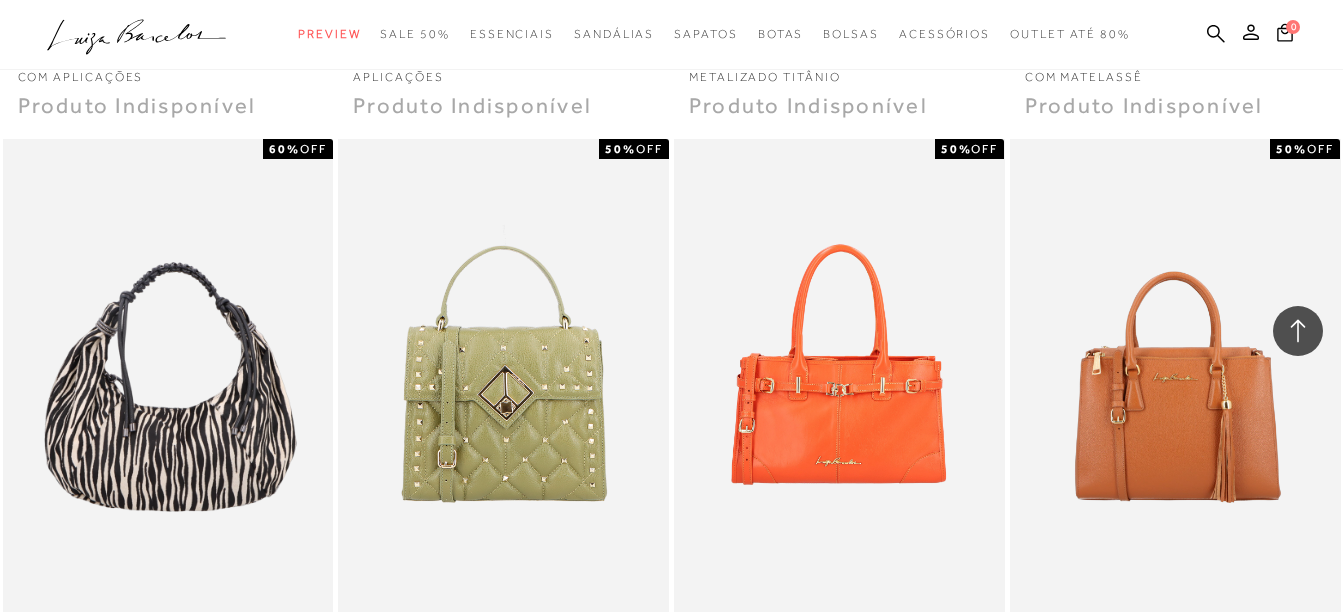 scroll, scrollTop: 3900, scrollLeft: 0, axis: vertical 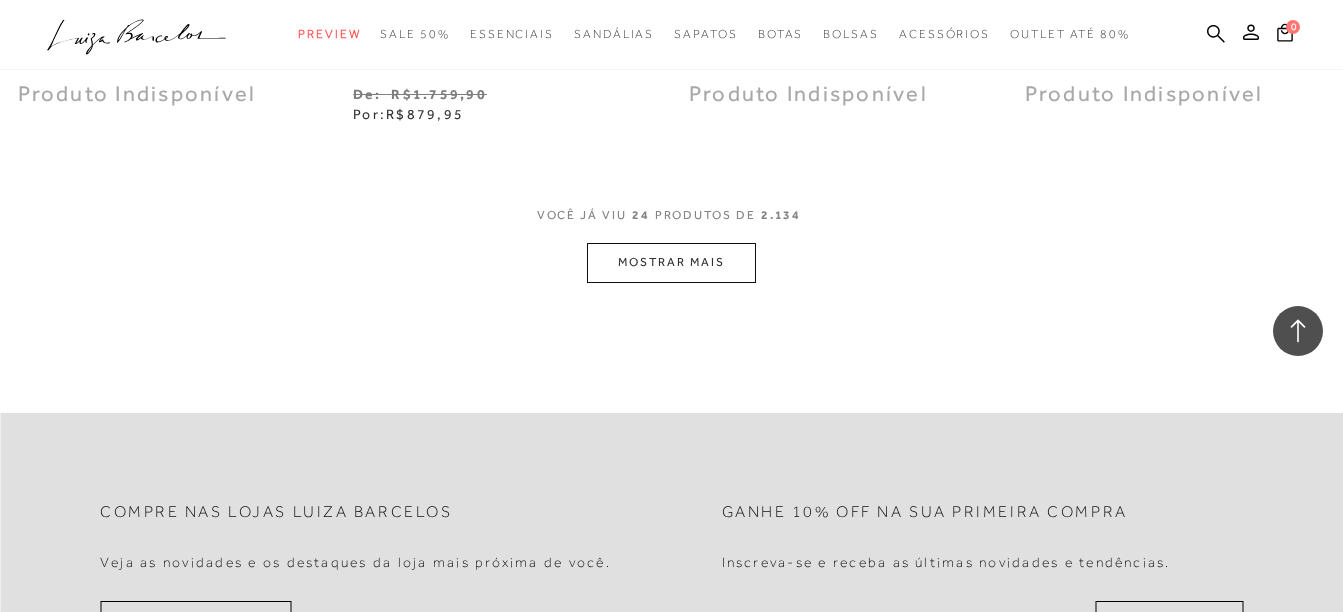 click on "MOSTRAR MAIS" at bounding box center [671, 262] 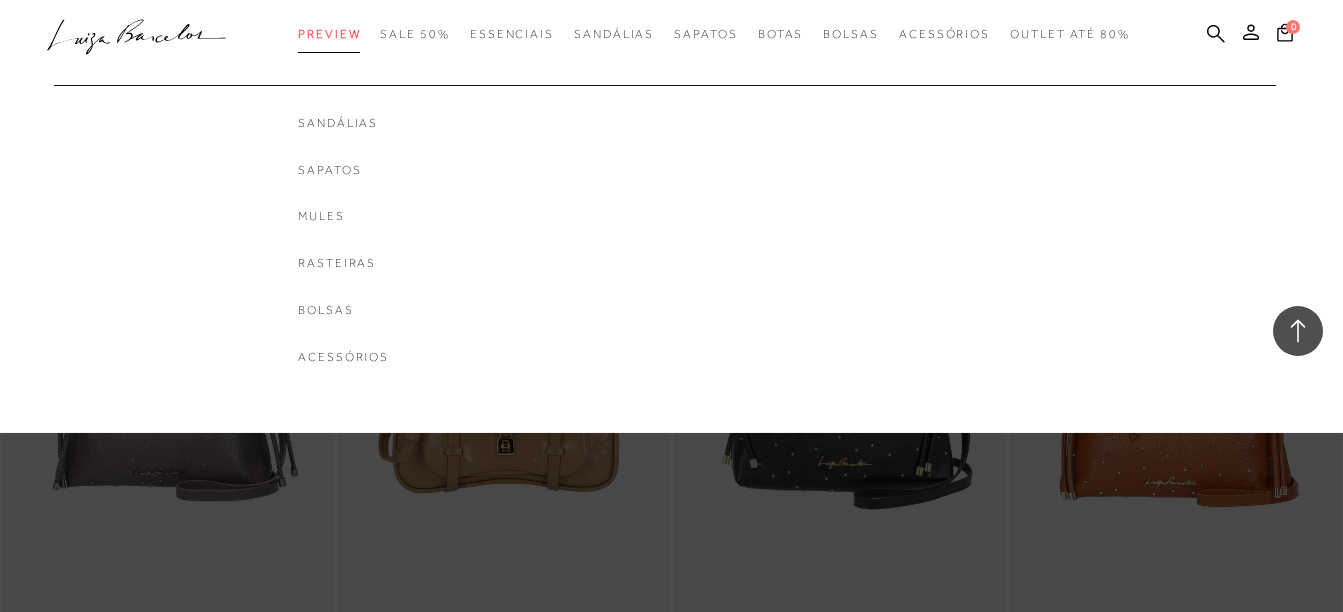 click on "Preview" at bounding box center (329, 34) 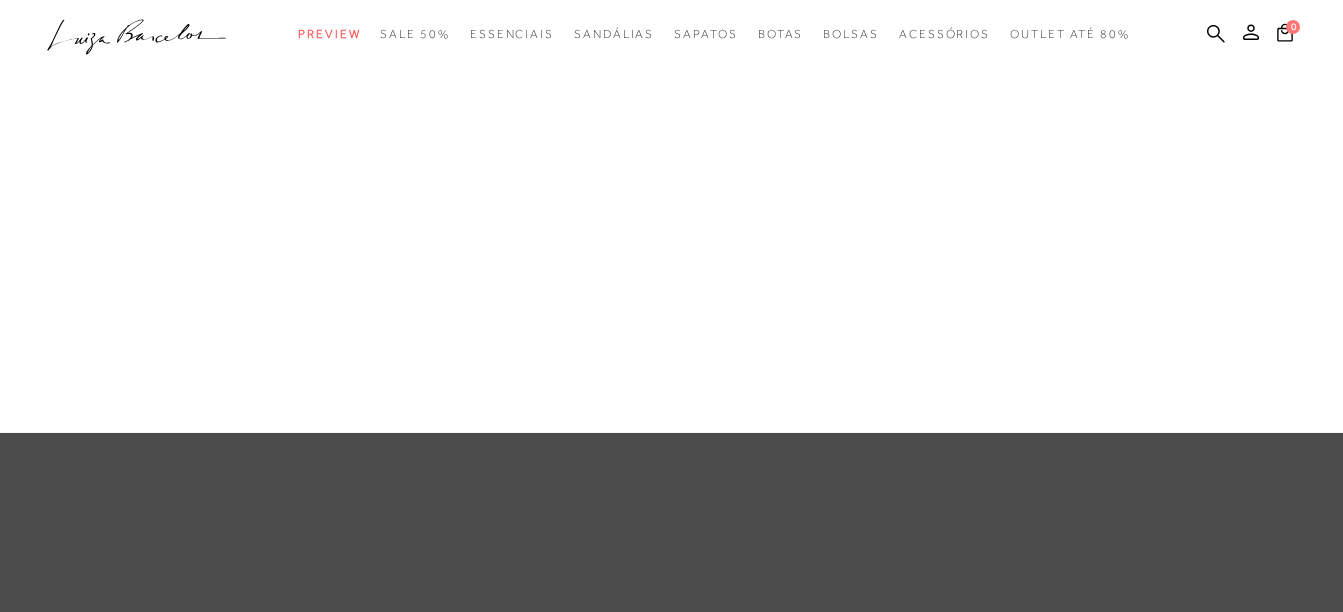 scroll, scrollTop: 0, scrollLeft: 0, axis: both 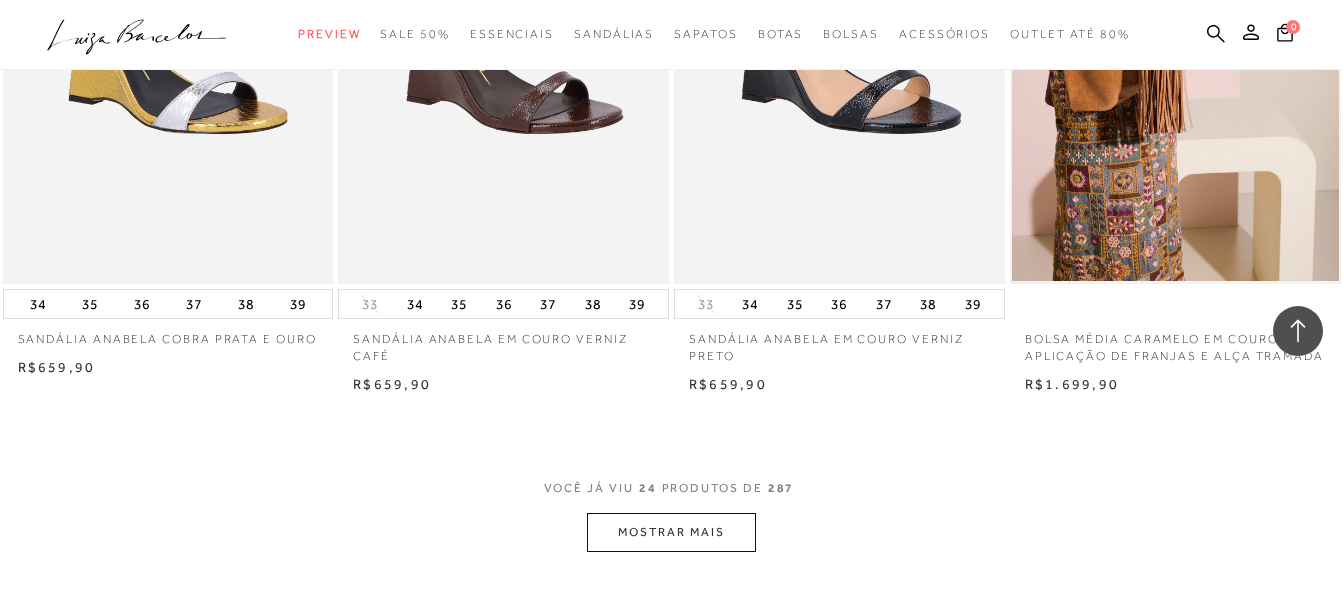 click on "MOSTRAR MAIS" at bounding box center [671, 532] 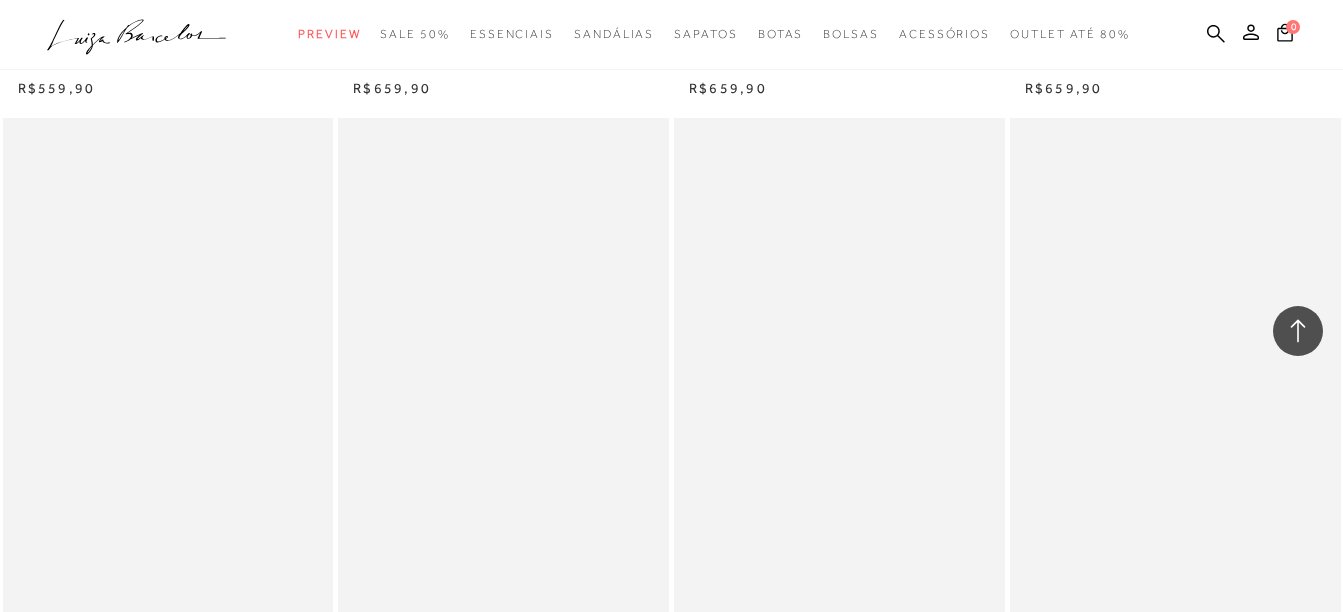 scroll, scrollTop: 6500, scrollLeft: 0, axis: vertical 